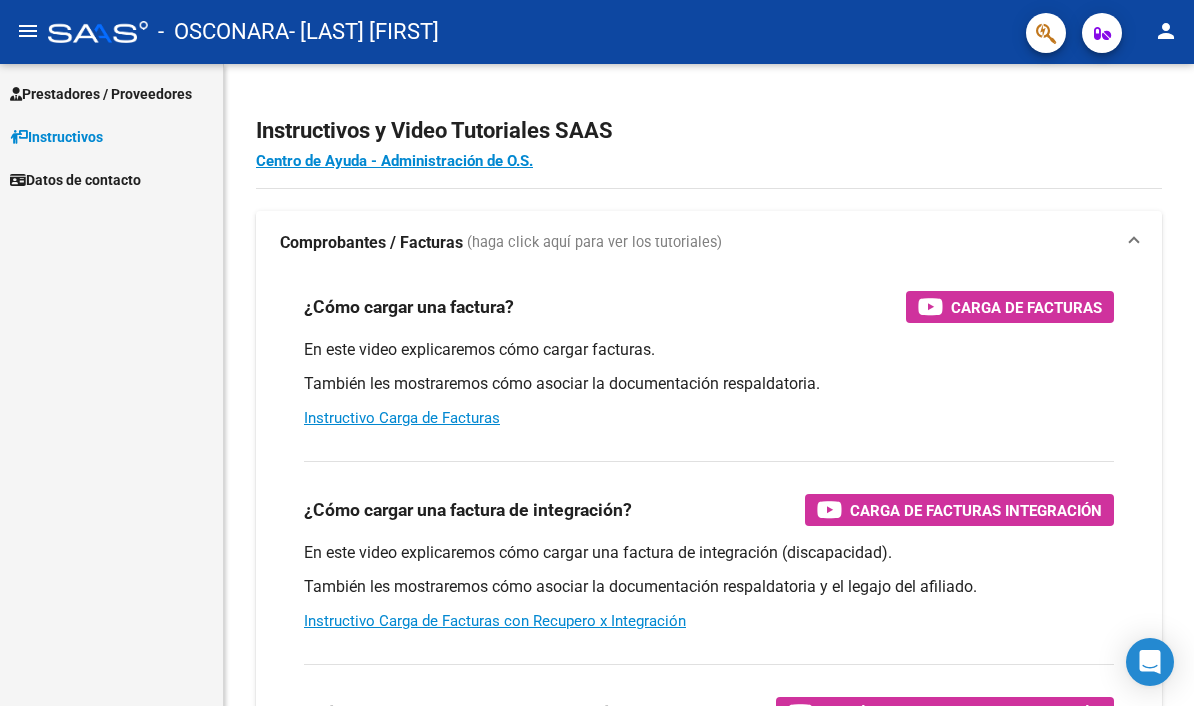 scroll, scrollTop: 0, scrollLeft: 0, axis: both 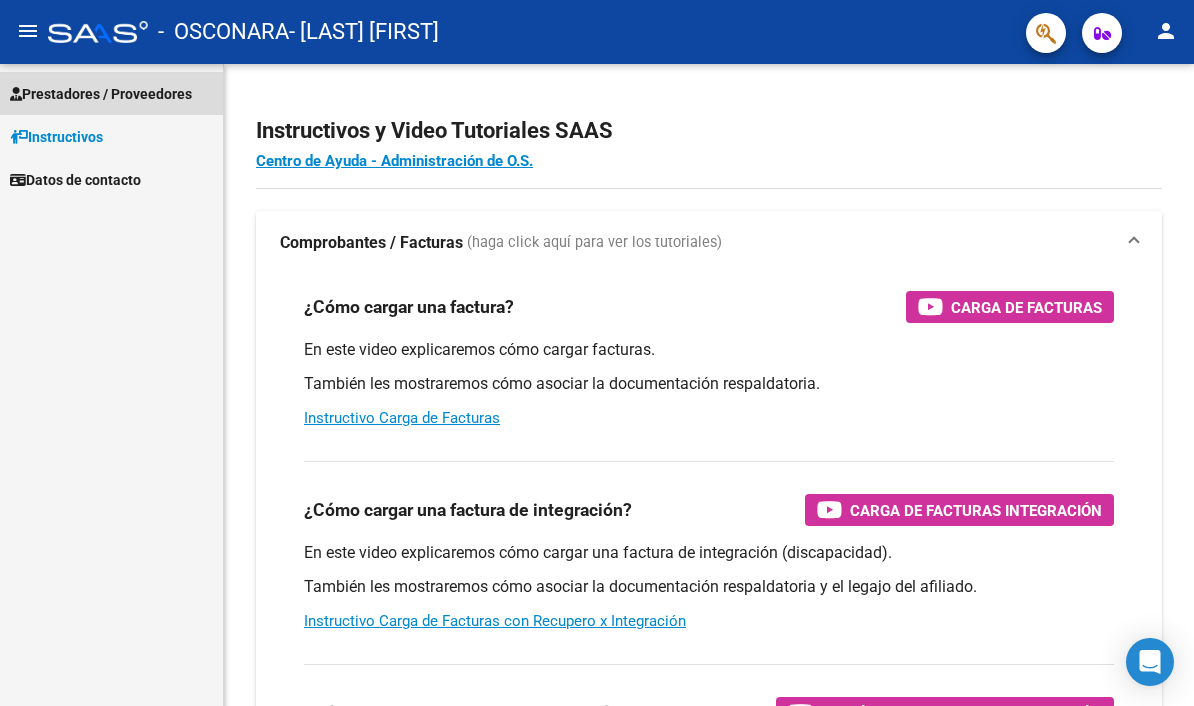 click on "Prestadores / Proveedores" at bounding box center (101, 94) 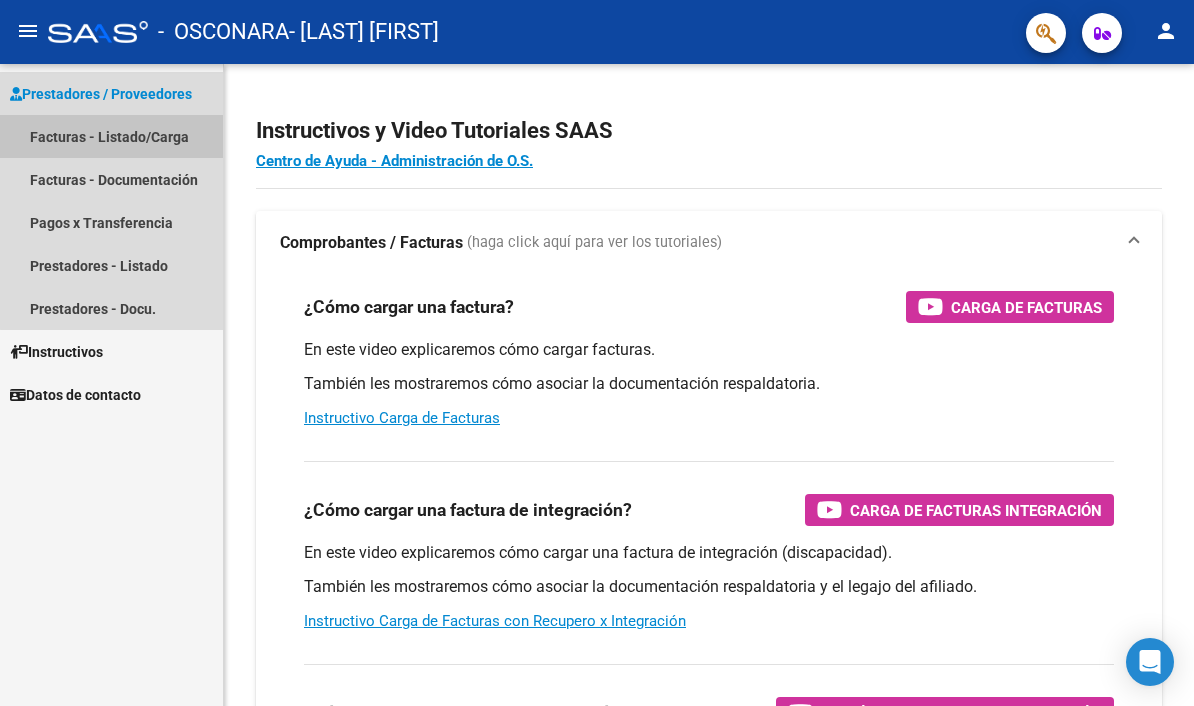 click on "Facturas - Listado/Carga" at bounding box center [111, 136] 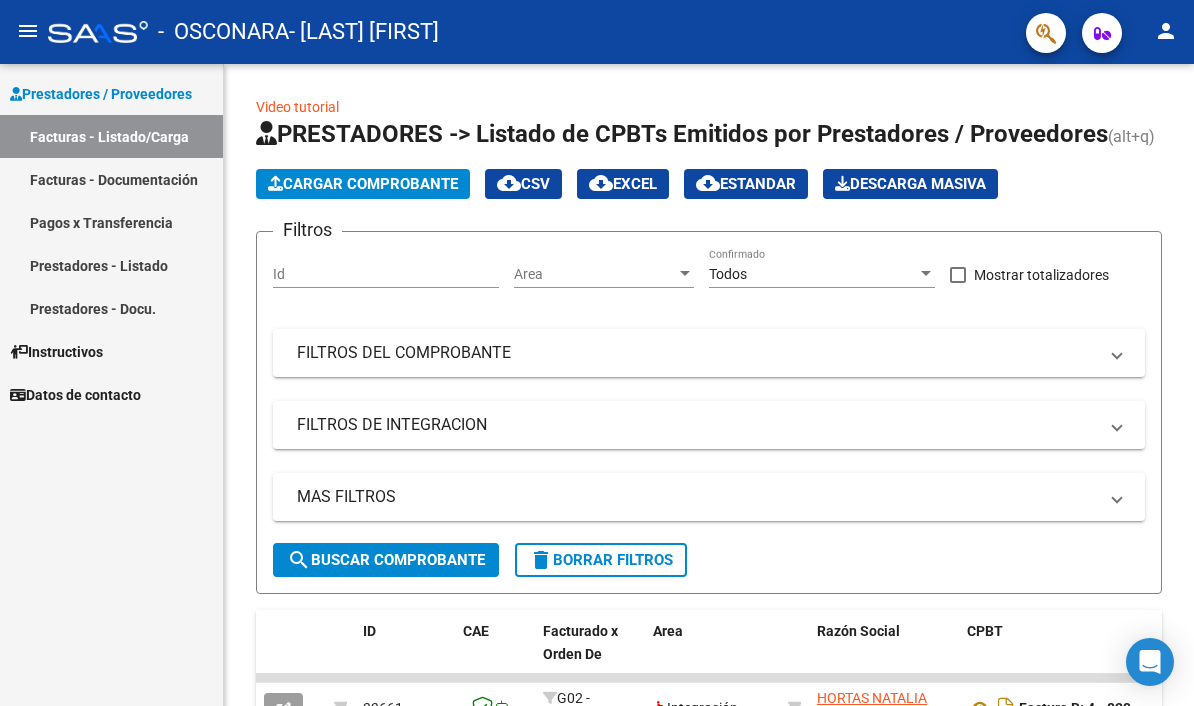 click on "Cargar Comprobante" 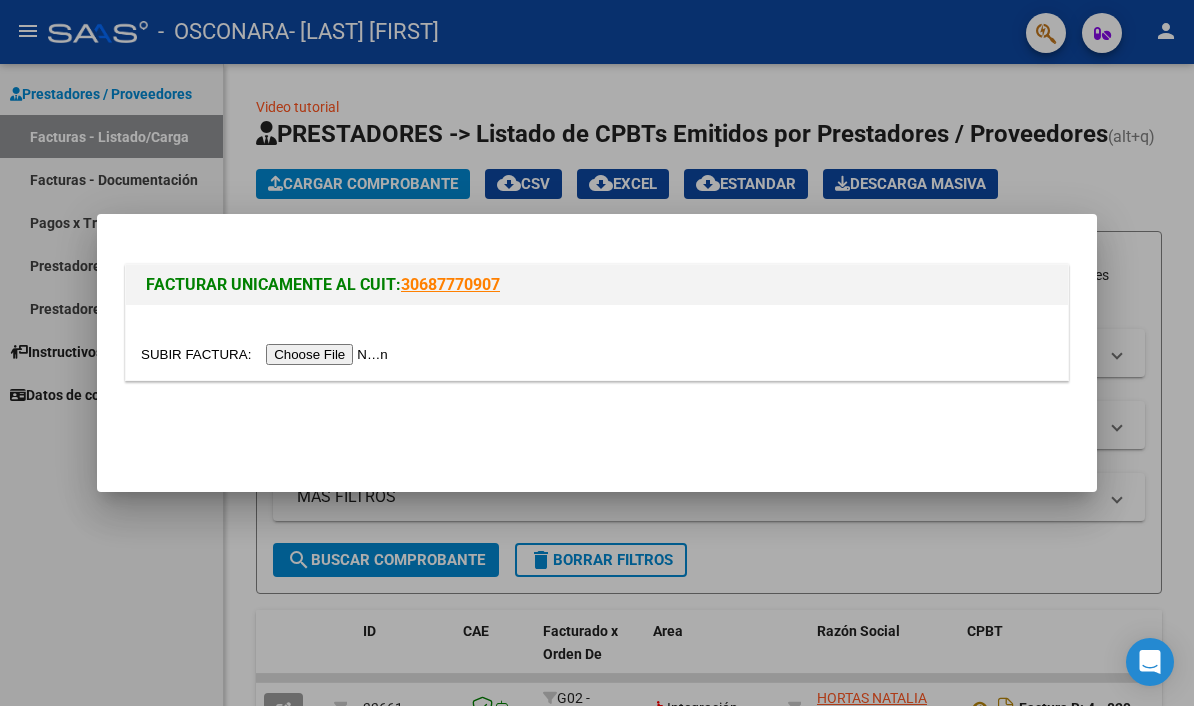 click at bounding box center [267, 354] 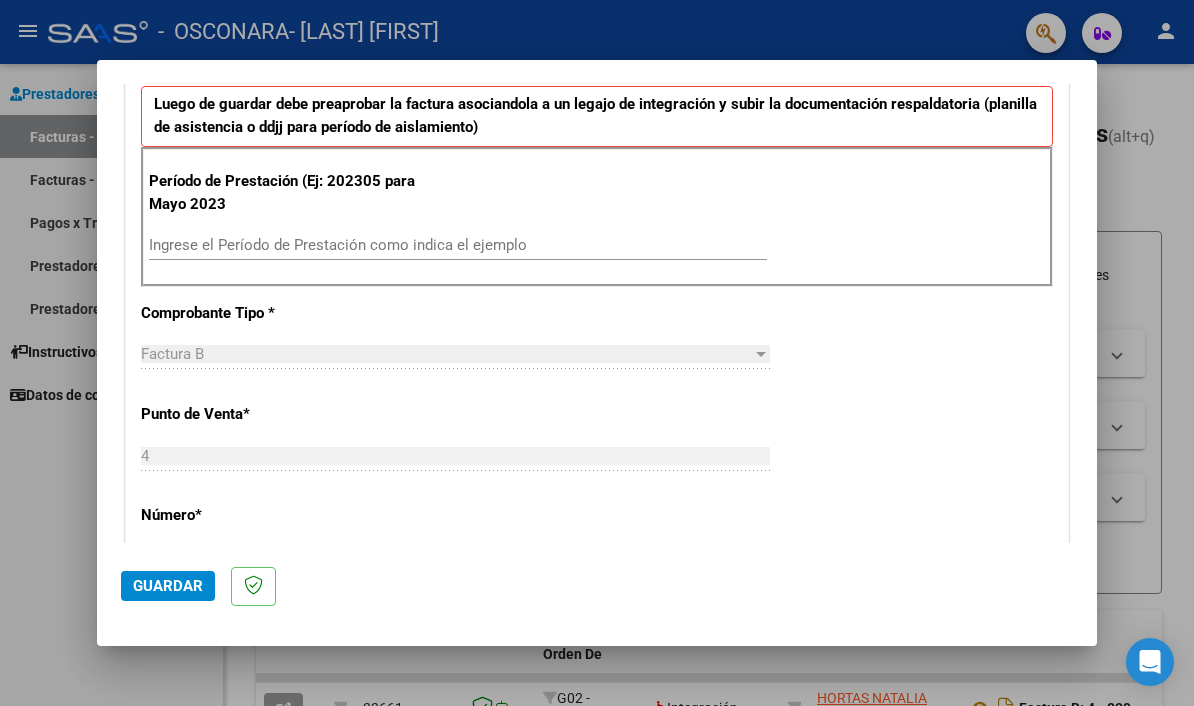 scroll, scrollTop: 605, scrollLeft: 0, axis: vertical 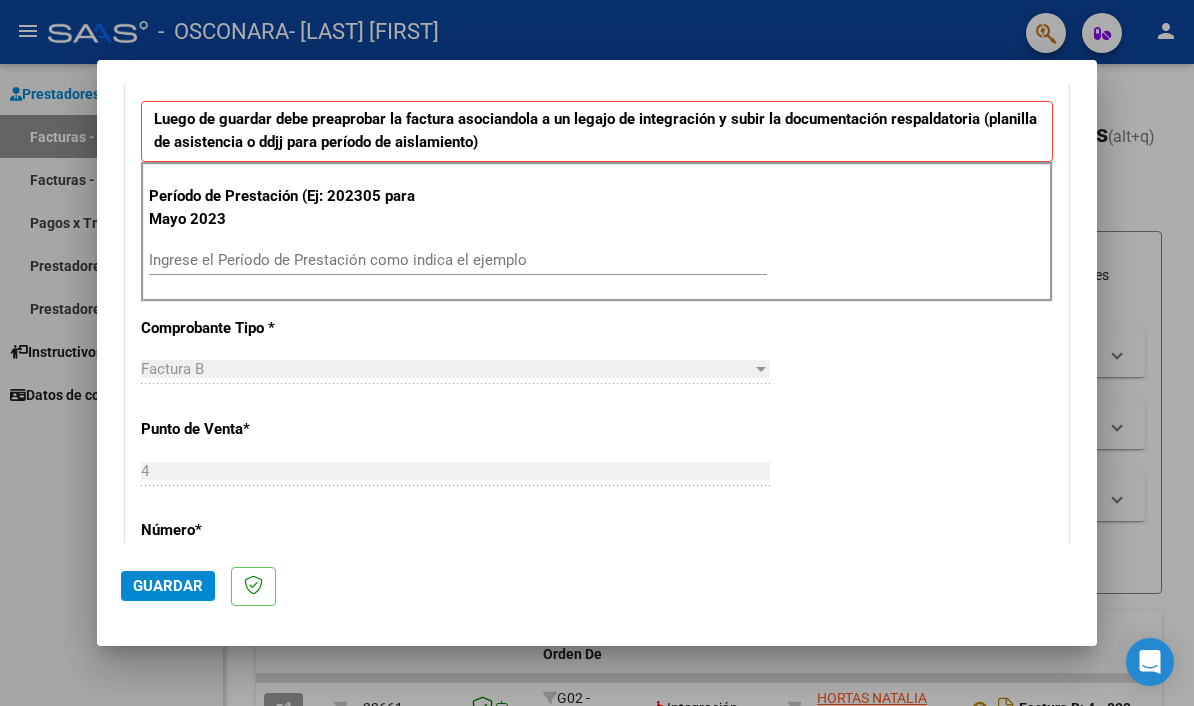 click on "Ingrese el Período de Prestación como indica el ejemplo" at bounding box center (458, 260) 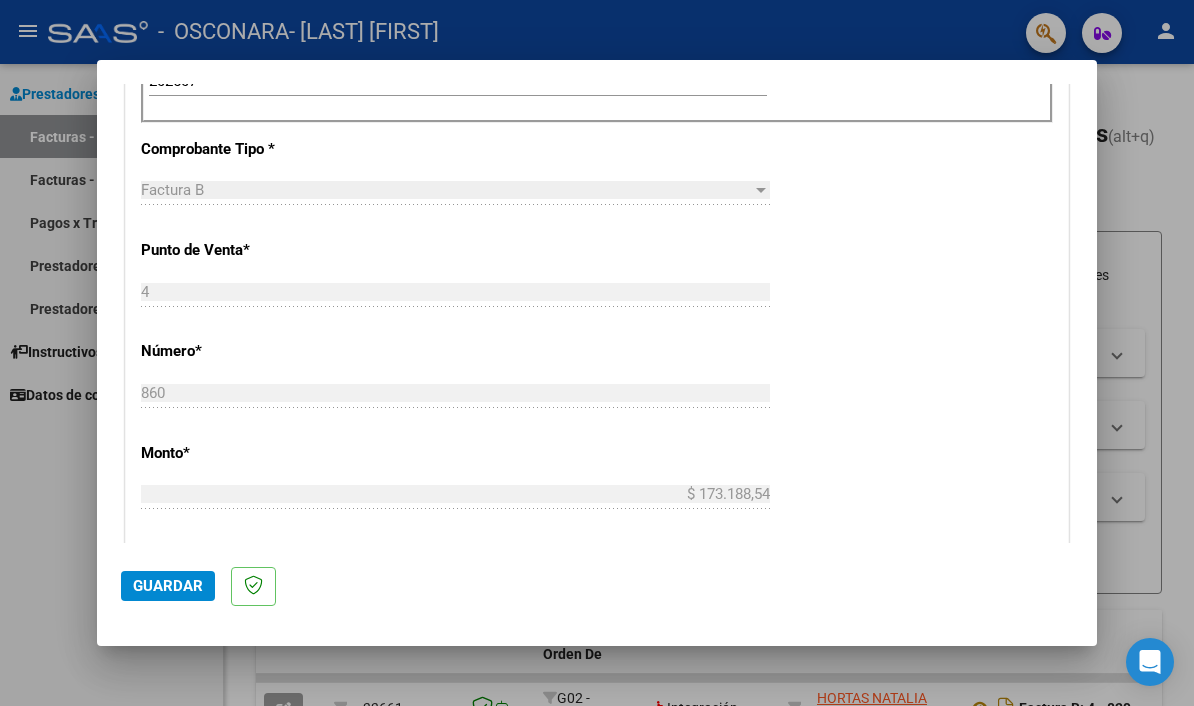 scroll, scrollTop: 791, scrollLeft: 0, axis: vertical 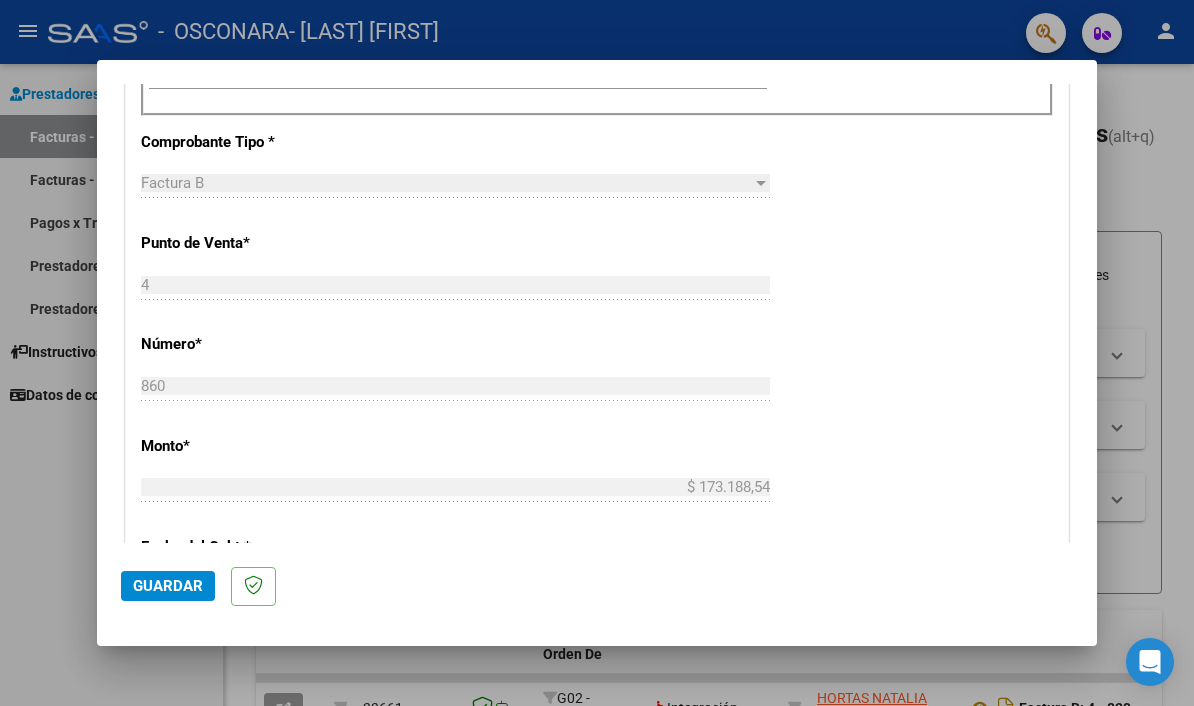 type on "202507" 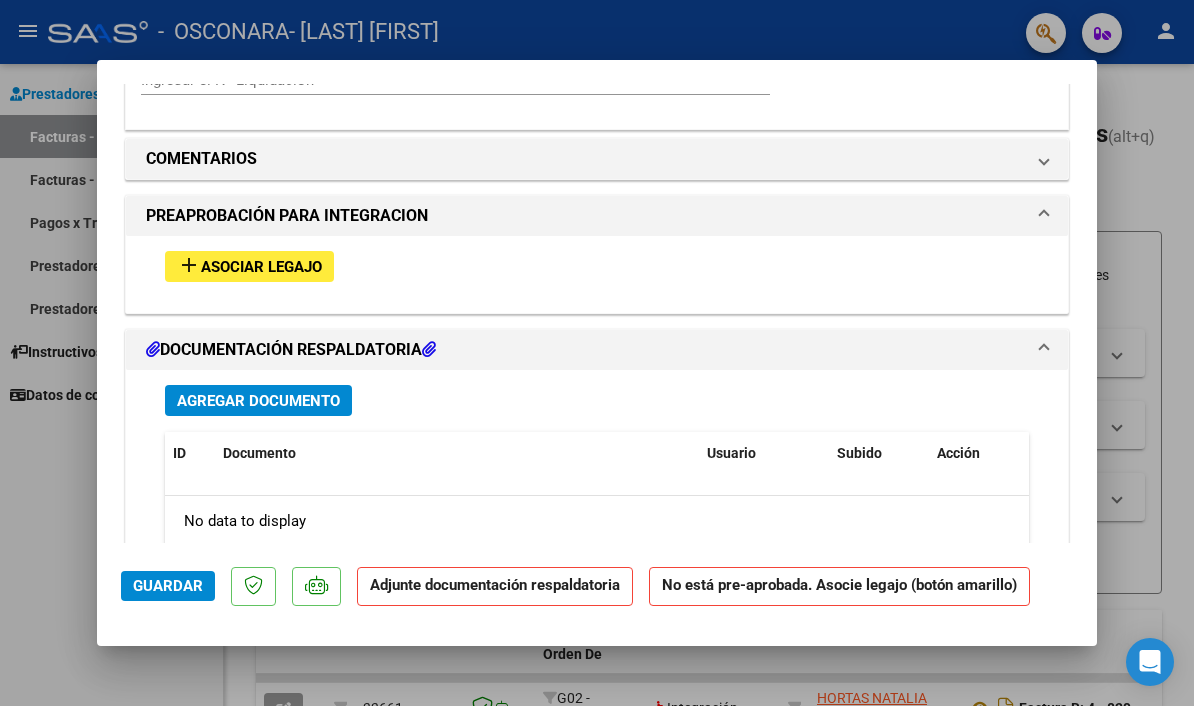 scroll, scrollTop: 1790, scrollLeft: 0, axis: vertical 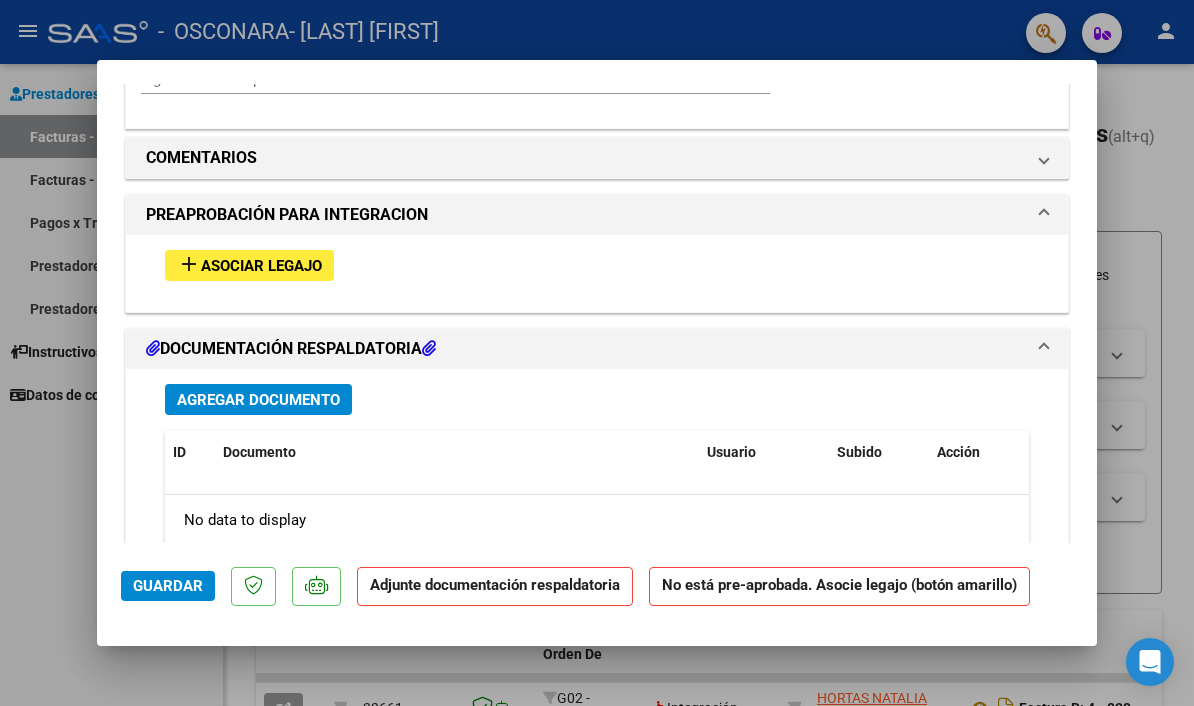 click on "Agregar Documento" at bounding box center (258, 400) 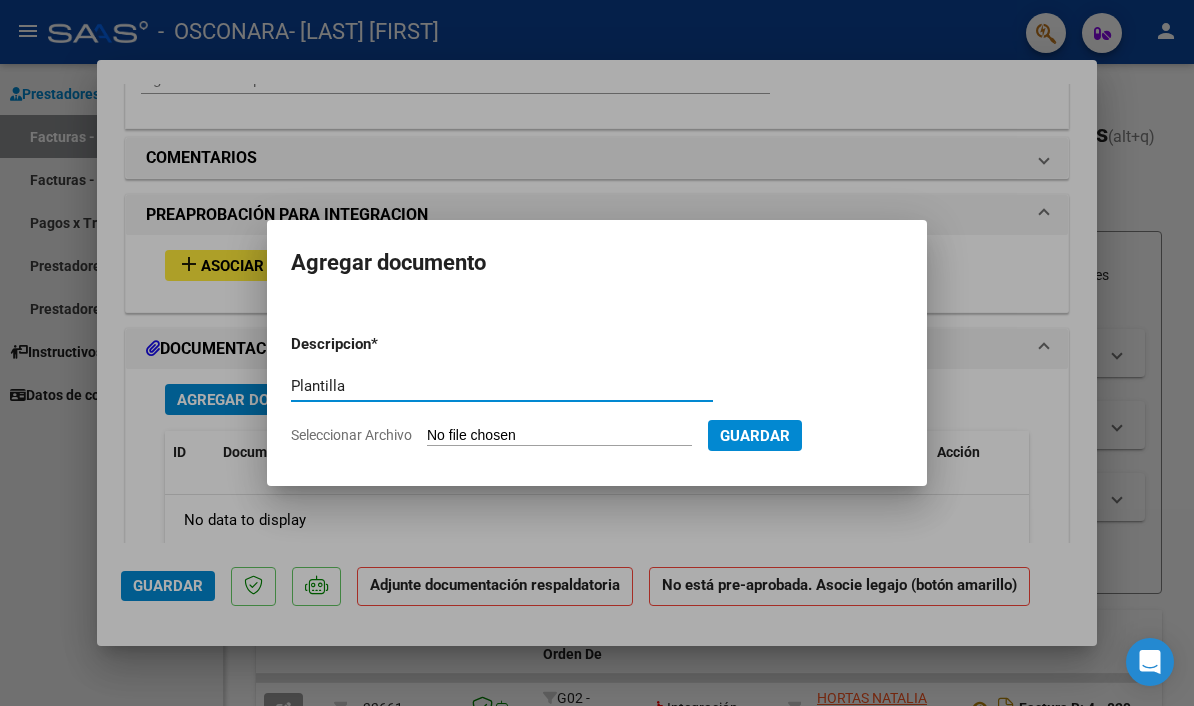 type on "Plantilla" 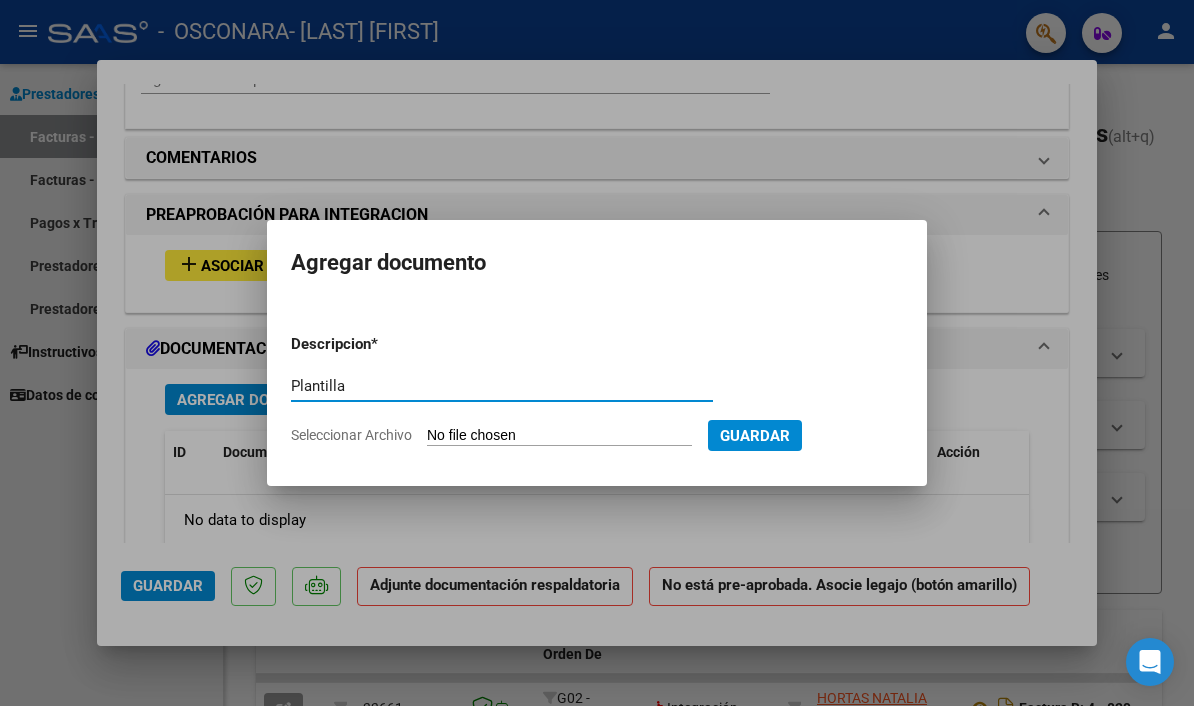 click on "Seleccionar Archivo" at bounding box center [559, 436] 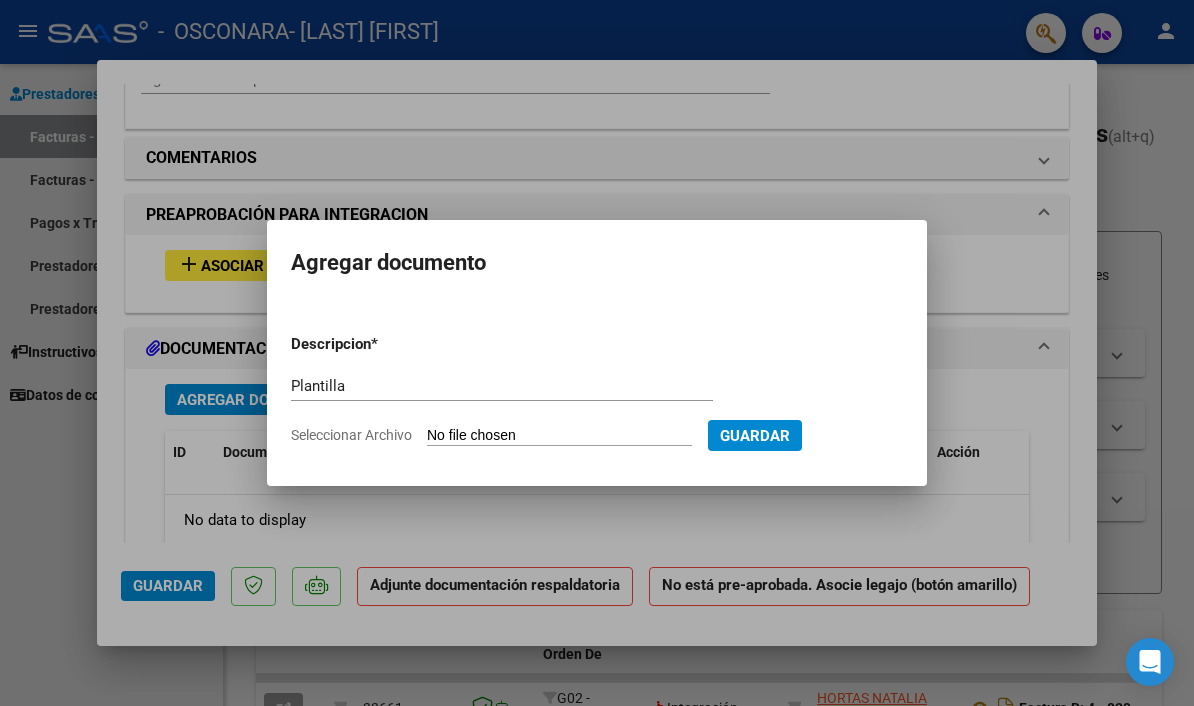 type on "C:\fakepath\Julio.pdf" 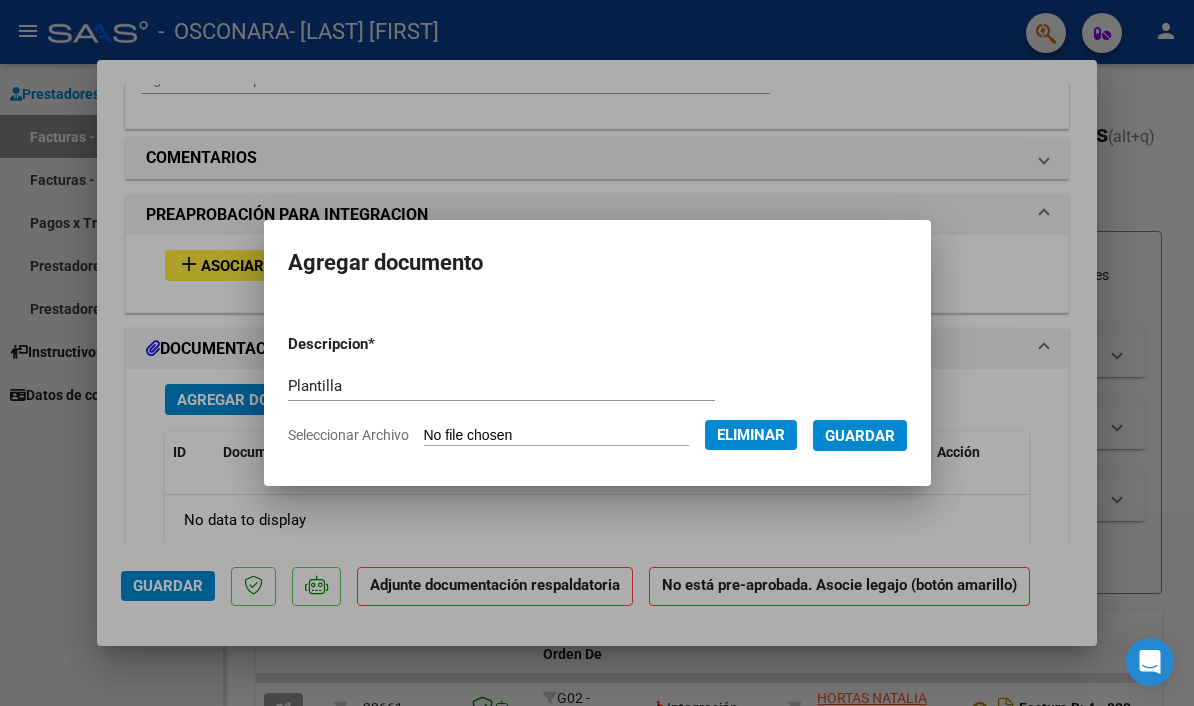 click on "Guardar" at bounding box center [860, 436] 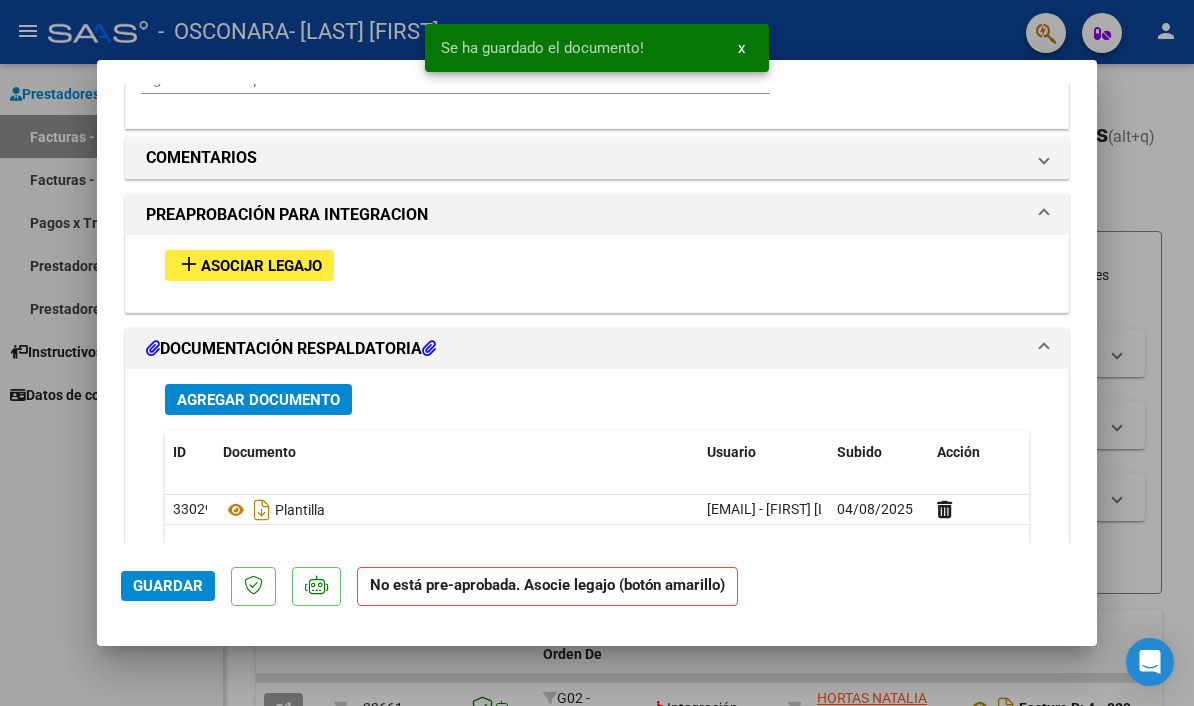 click on "Guardar" 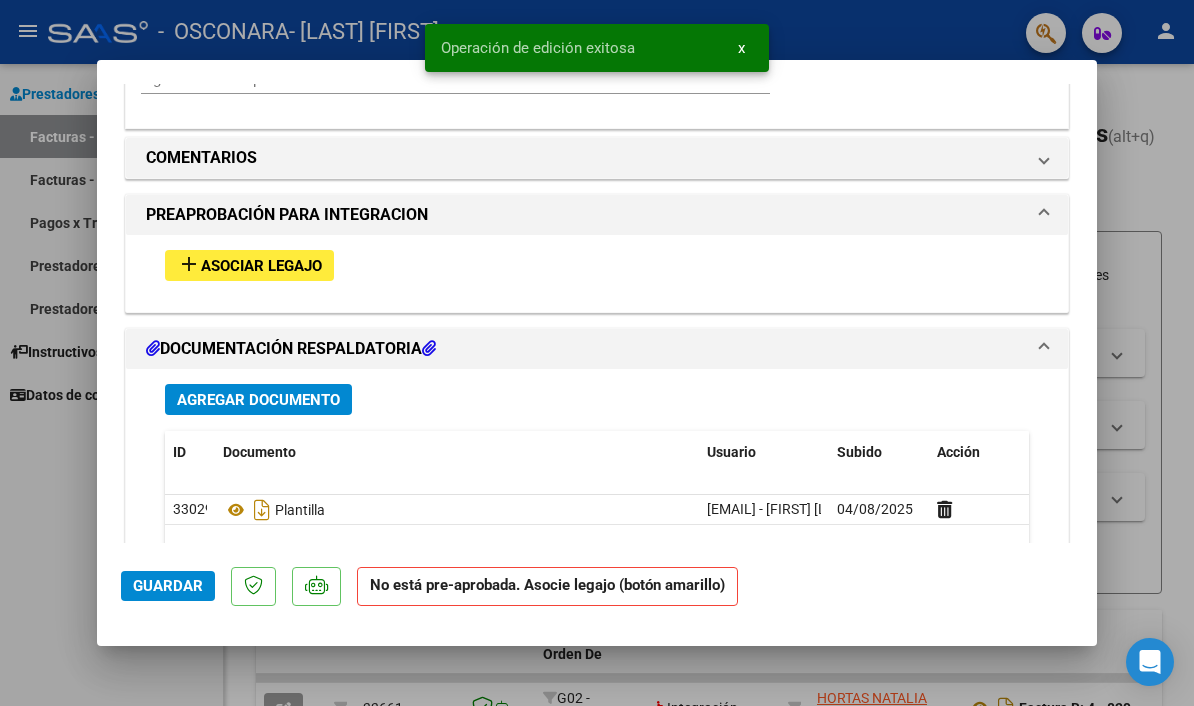 click at bounding box center [597, 353] 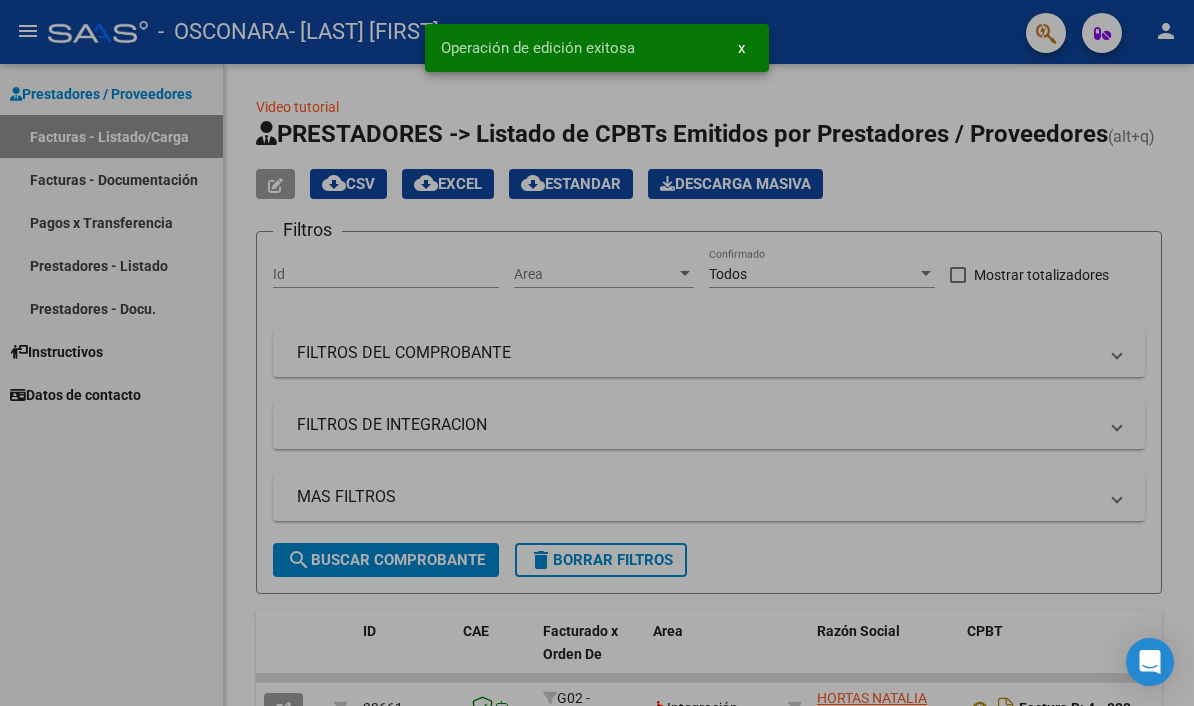 type 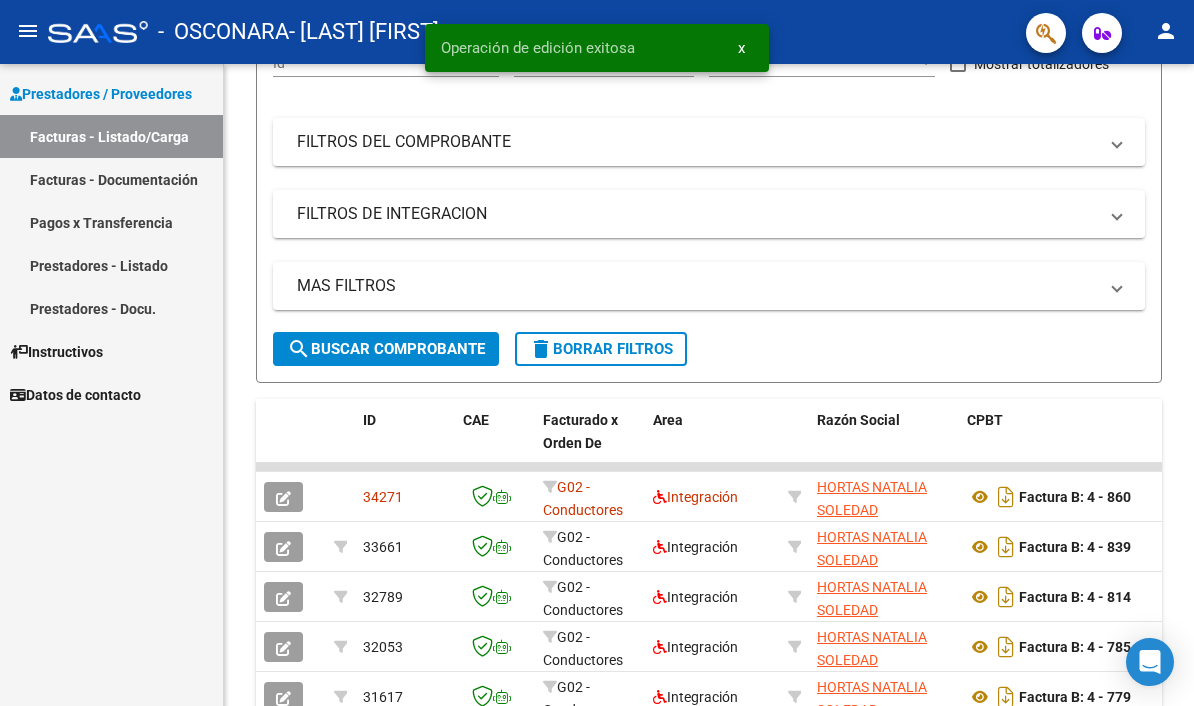 scroll, scrollTop: 518, scrollLeft: 0, axis: vertical 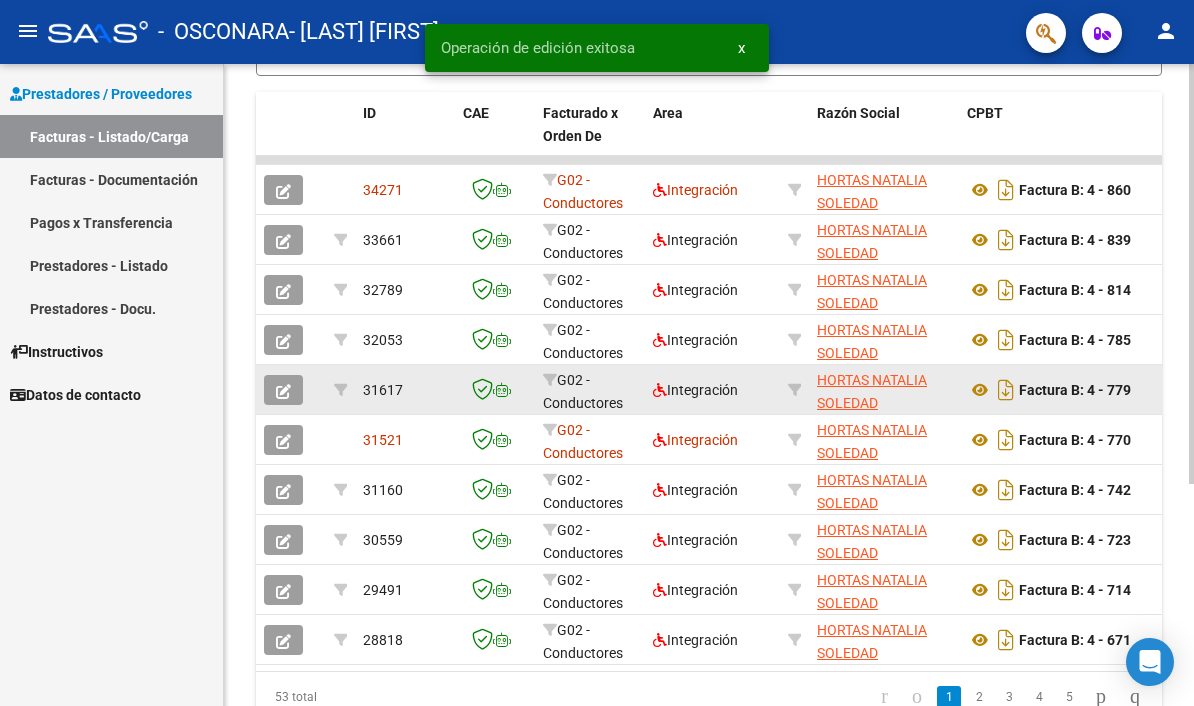 click on "Factura B: 4 - 779" 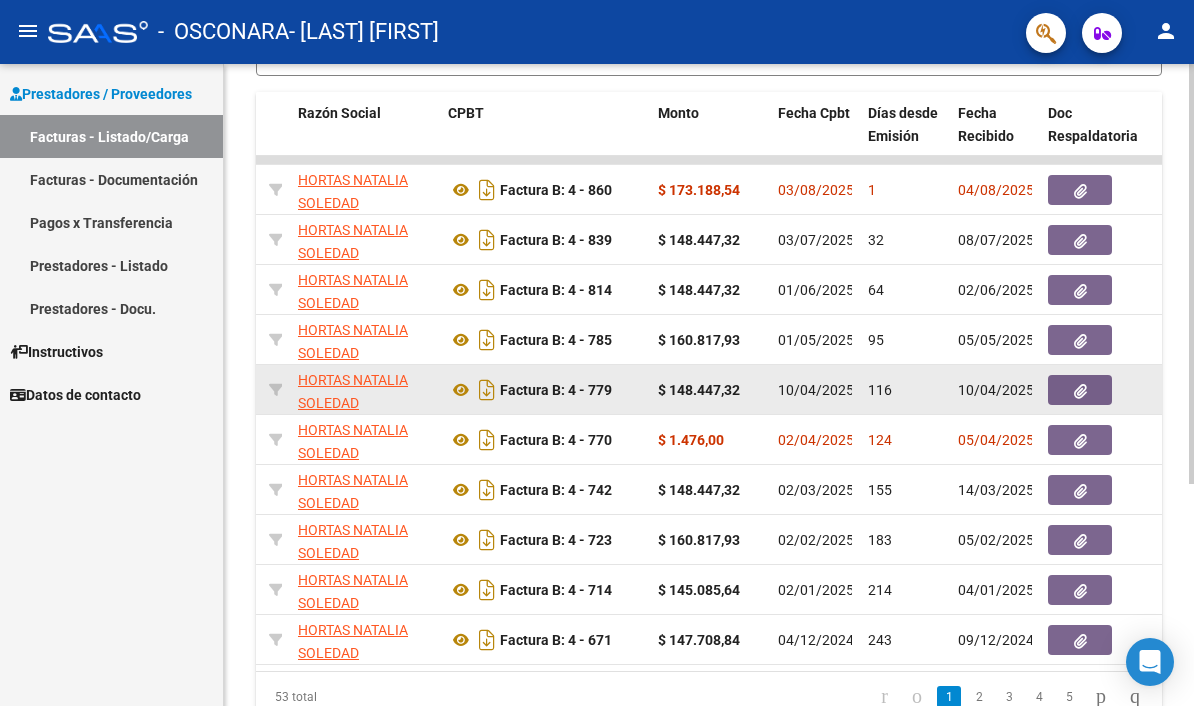 scroll, scrollTop: 0, scrollLeft: 487, axis: horizontal 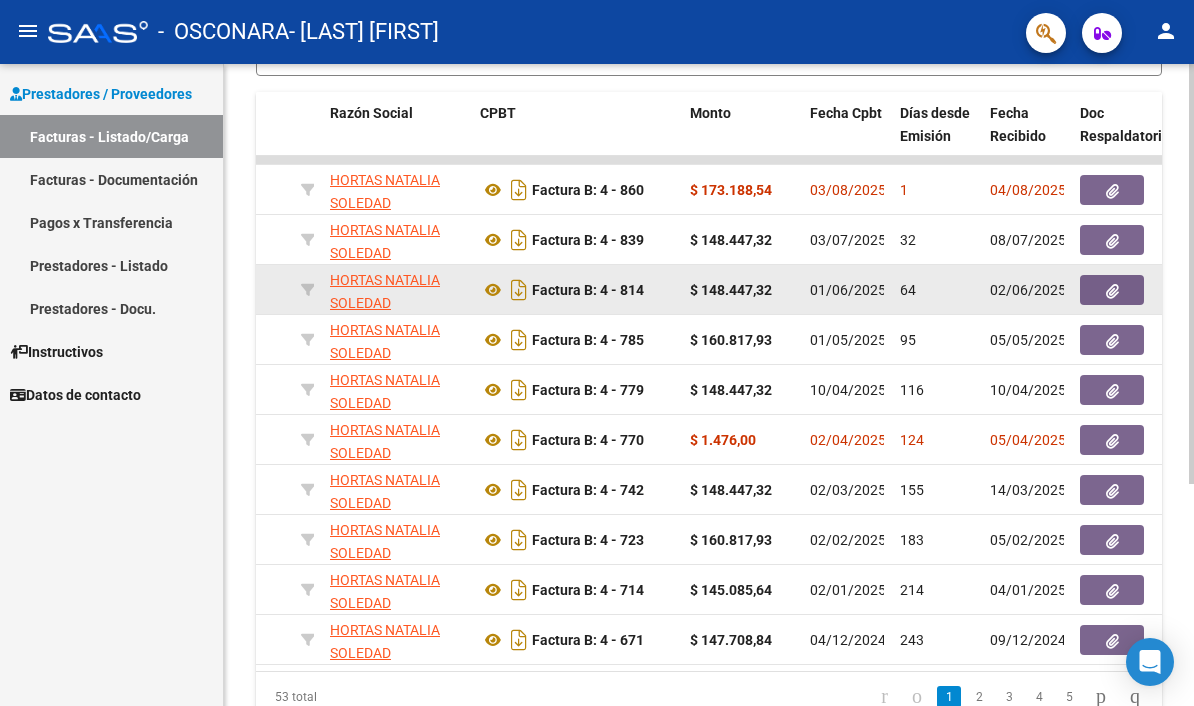 click 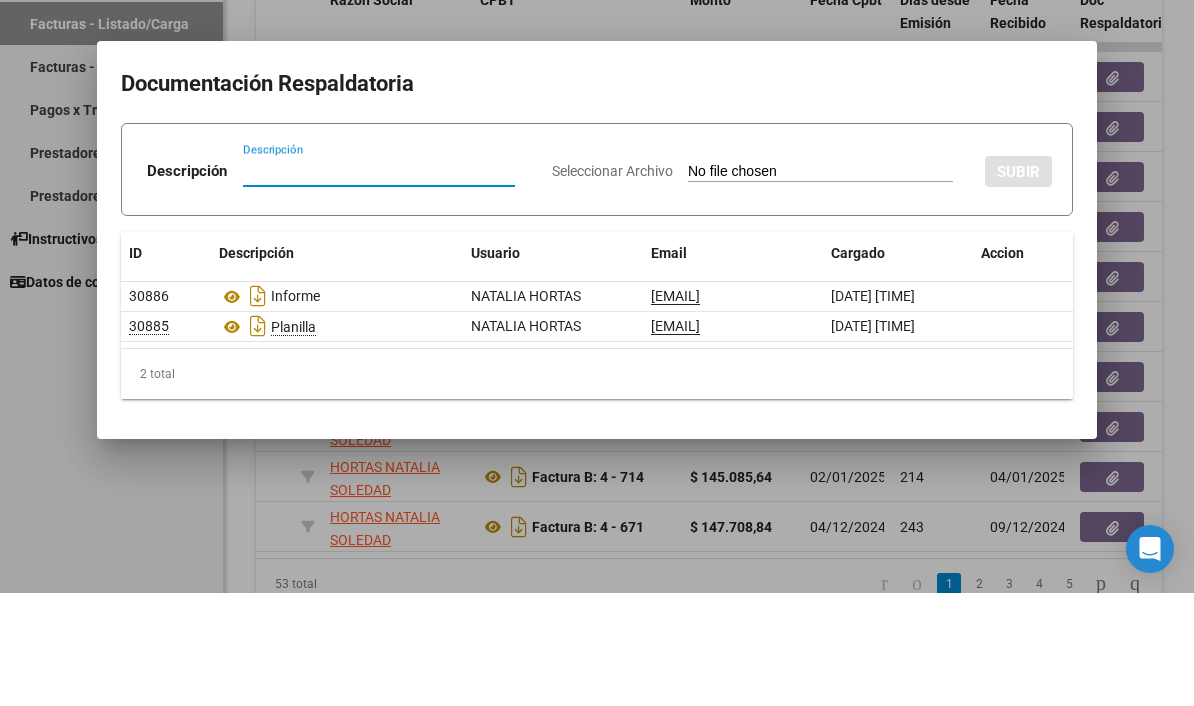 click at bounding box center (597, 353) 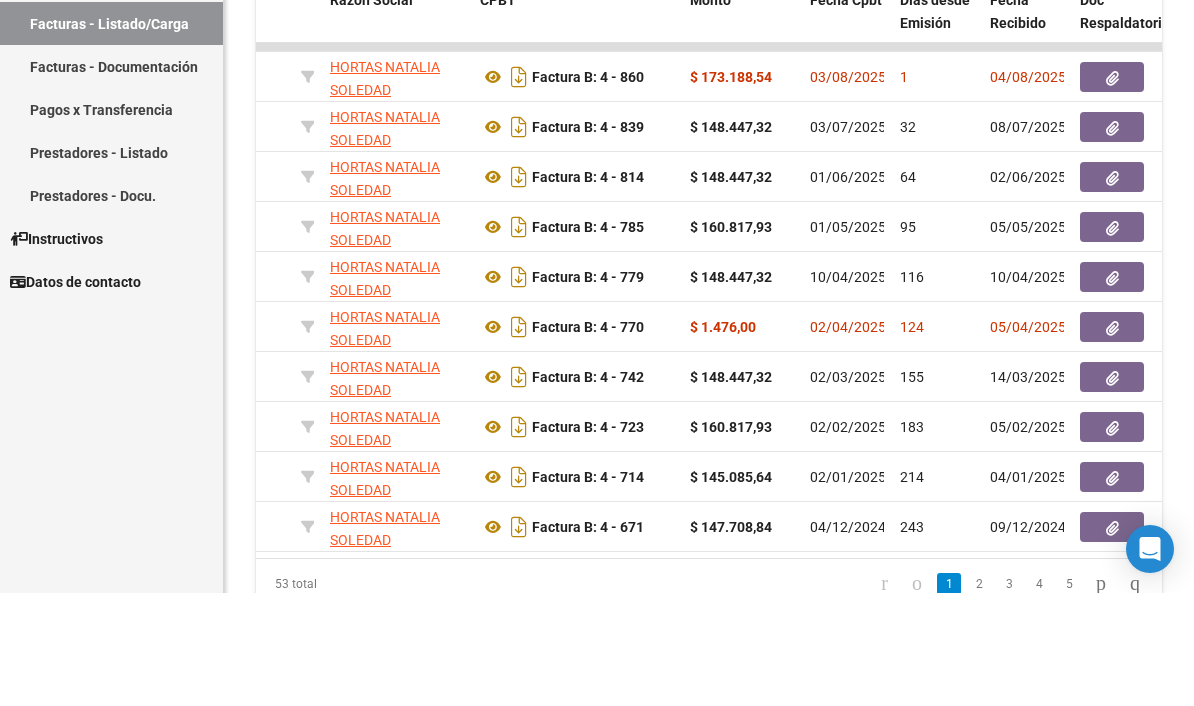 scroll, scrollTop: 82, scrollLeft: 0, axis: vertical 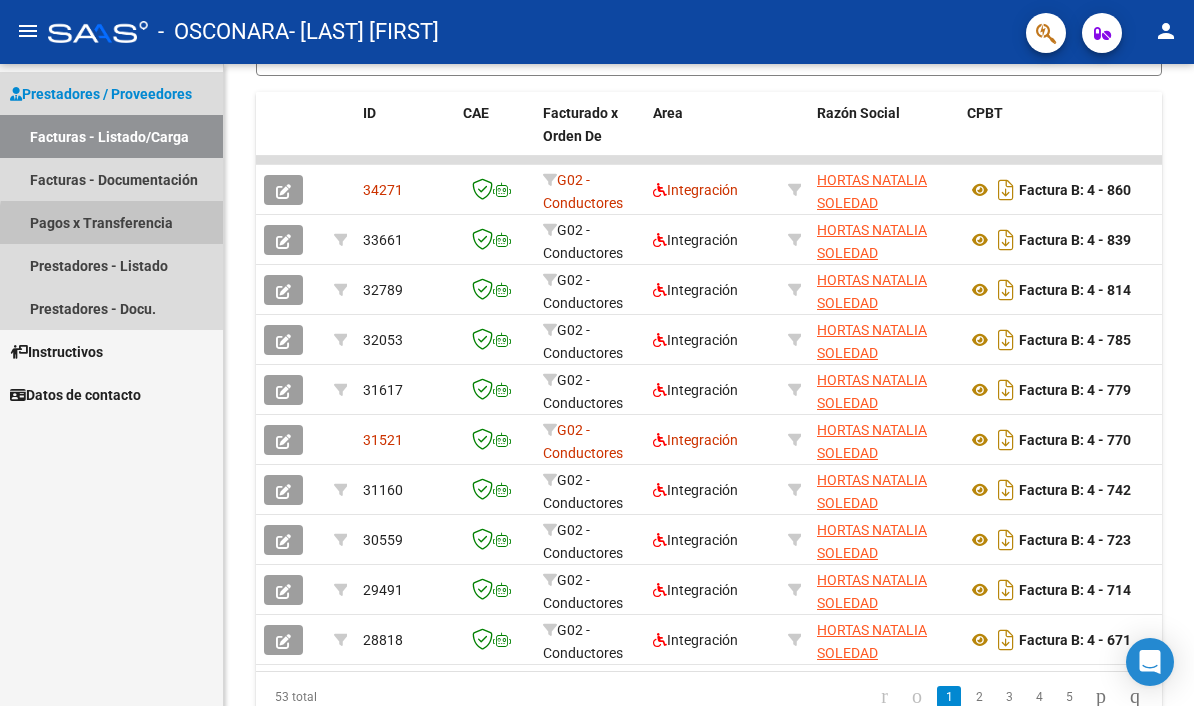 click on "Pagos x Transferencia" at bounding box center (111, 222) 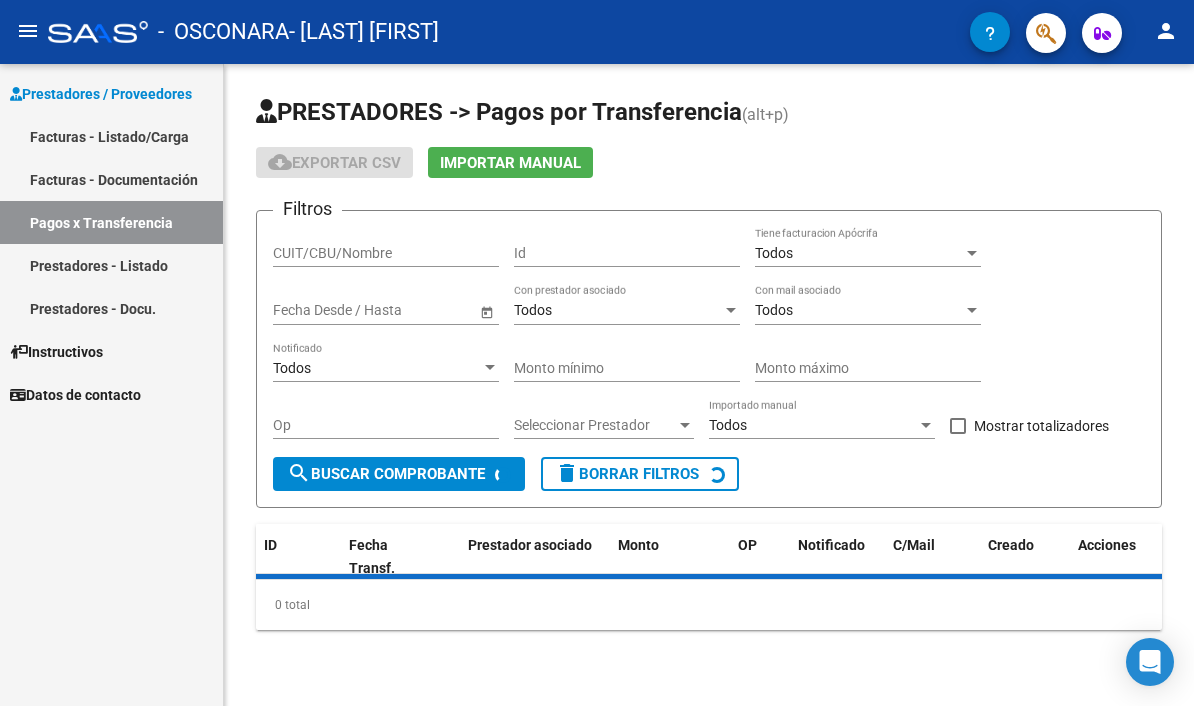 scroll, scrollTop: 0, scrollLeft: 0, axis: both 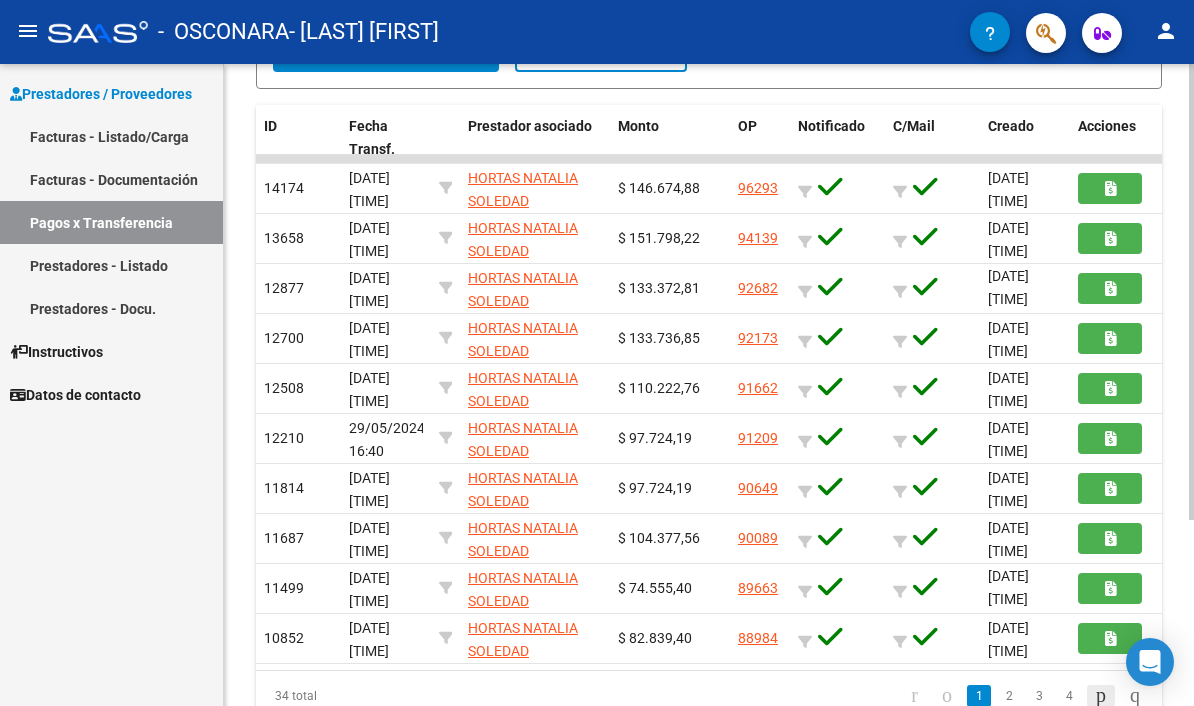 click 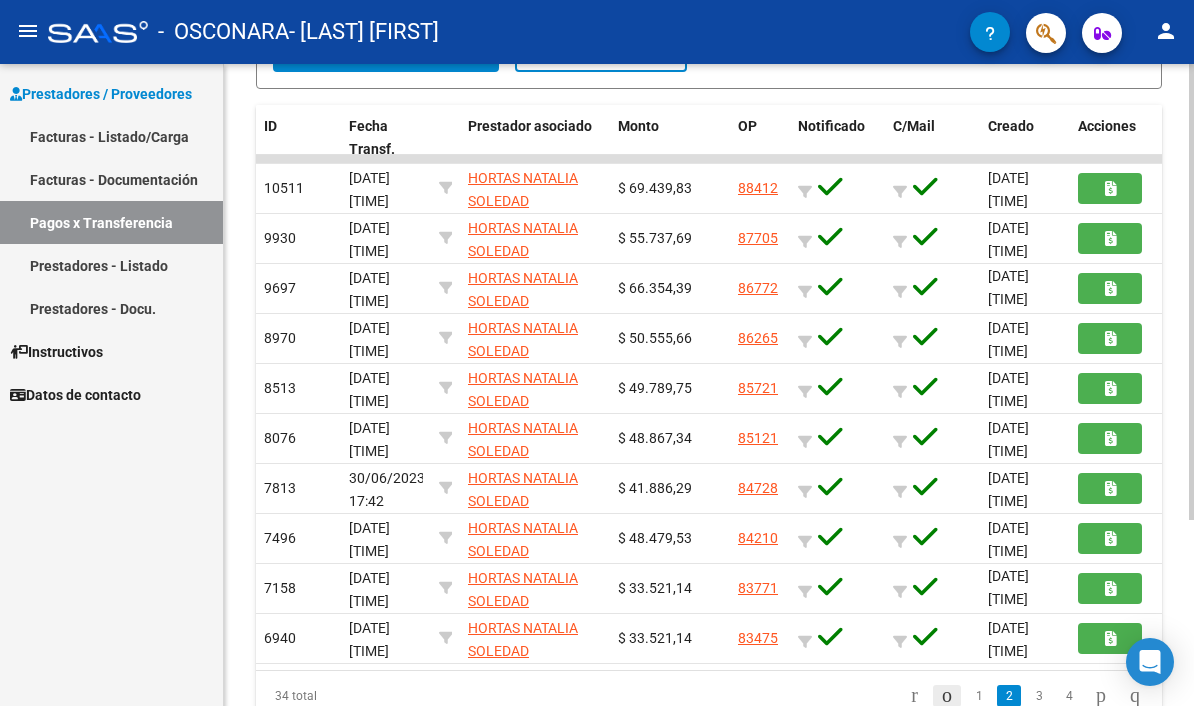 click 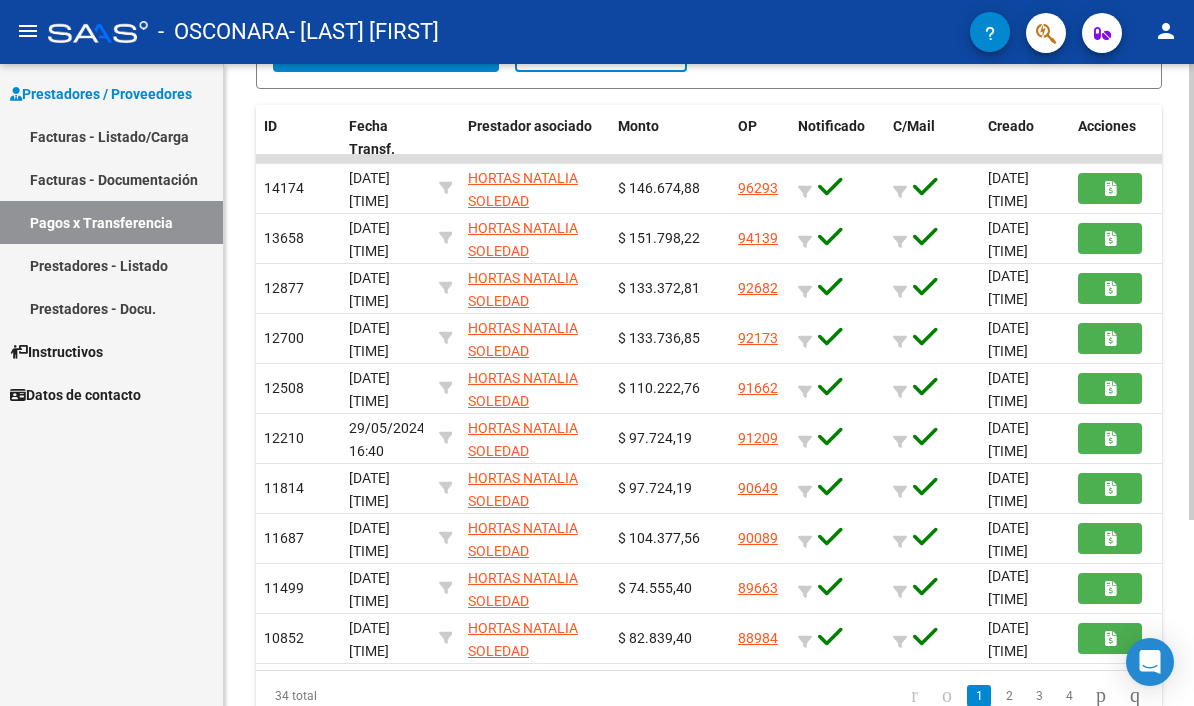 scroll, scrollTop: 0, scrollLeft: 0, axis: both 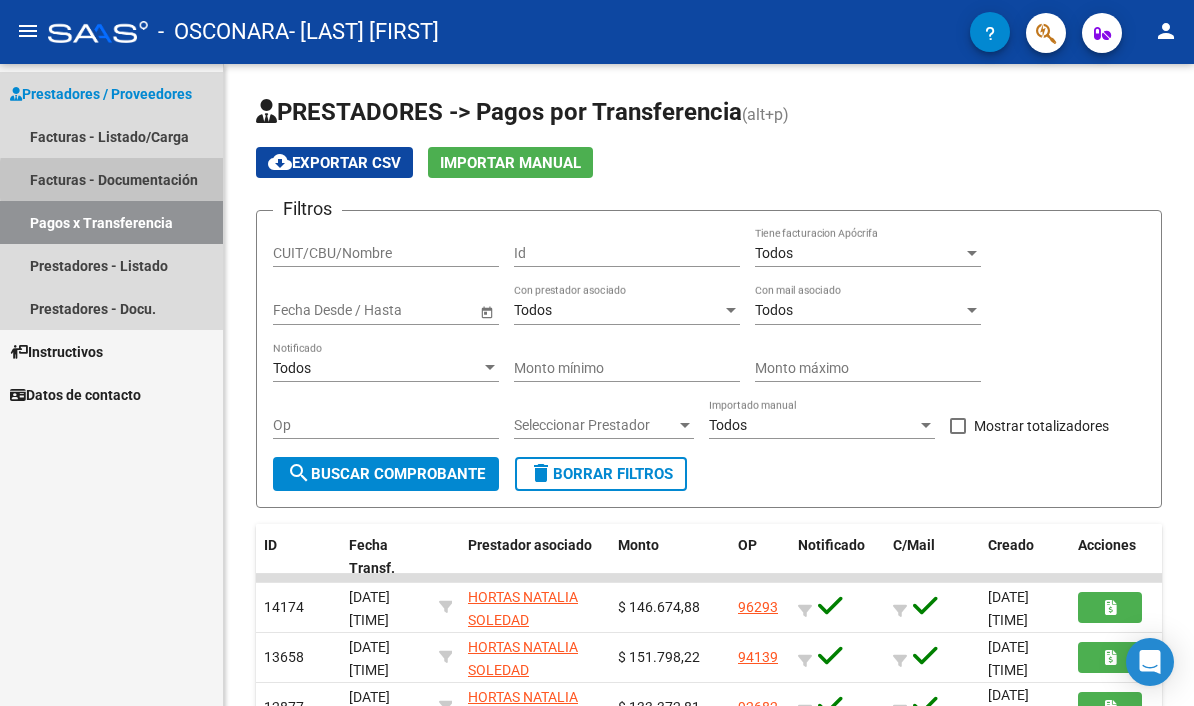 click on "Facturas - Documentación" at bounding box center (111, 179) 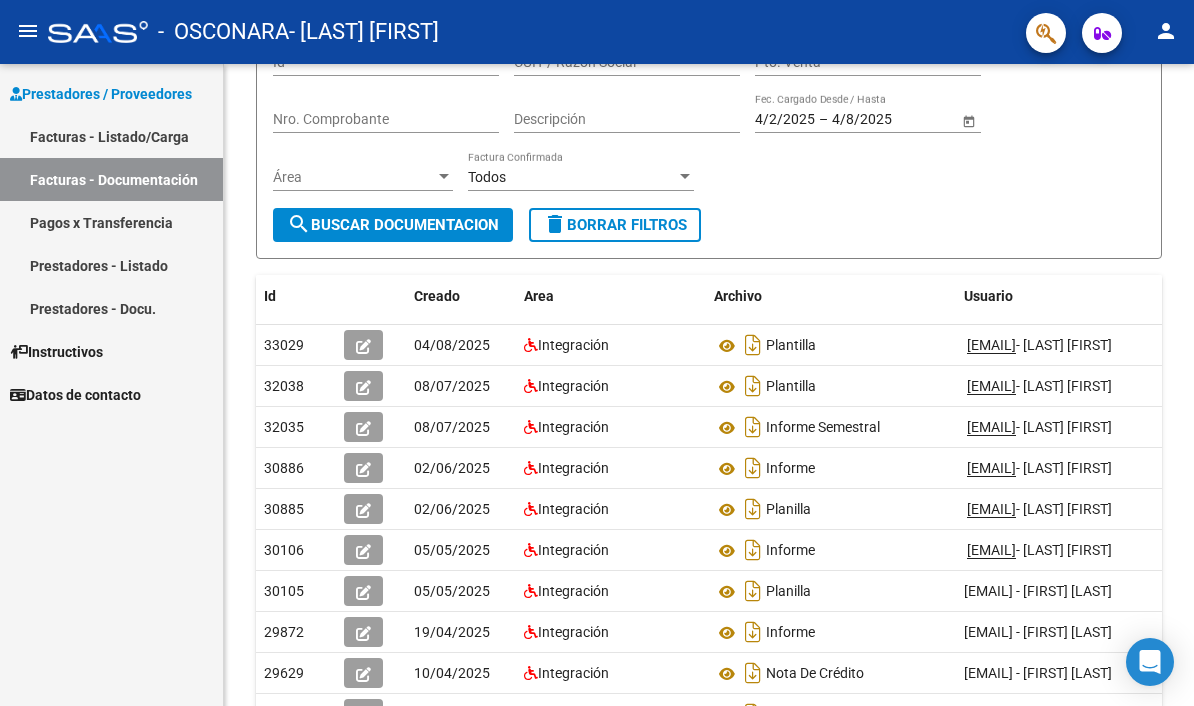 scroll, scrollTop: 194, scrollLeft: 0, axis: vertical 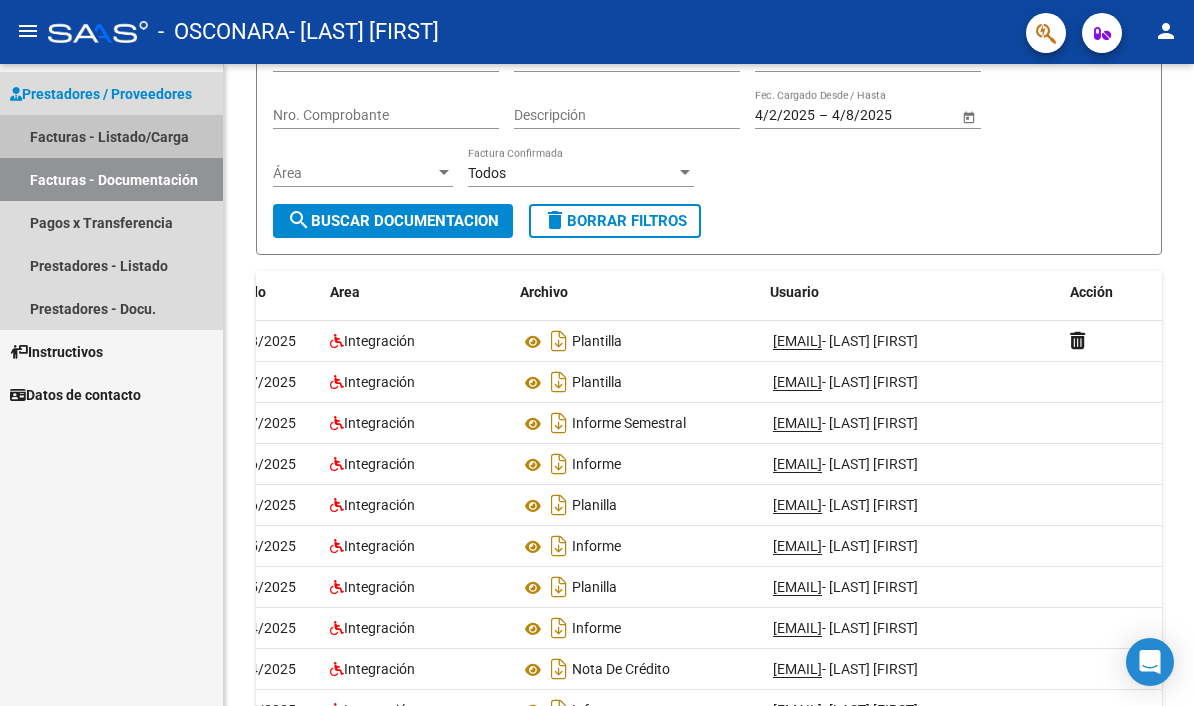 click on "Facturas - Listado/Carga" at bounding box center [111, 136] 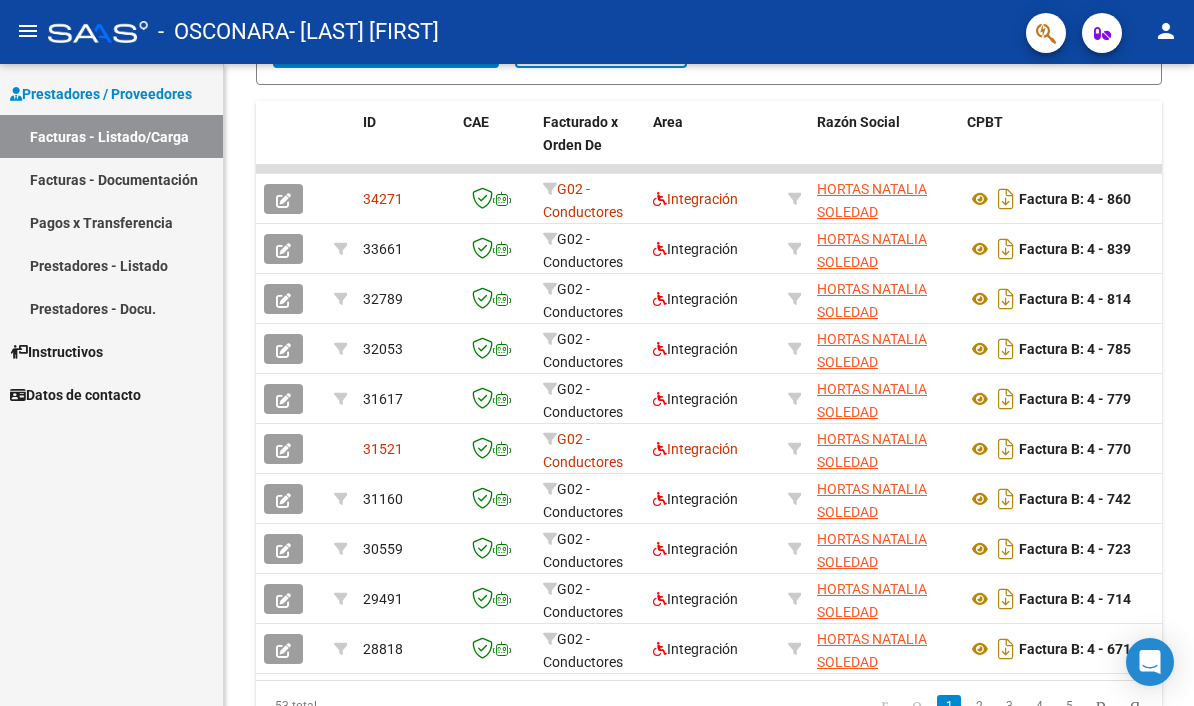 scroll, scrollTop: 518, scrollLeft: 0, axis: vertical 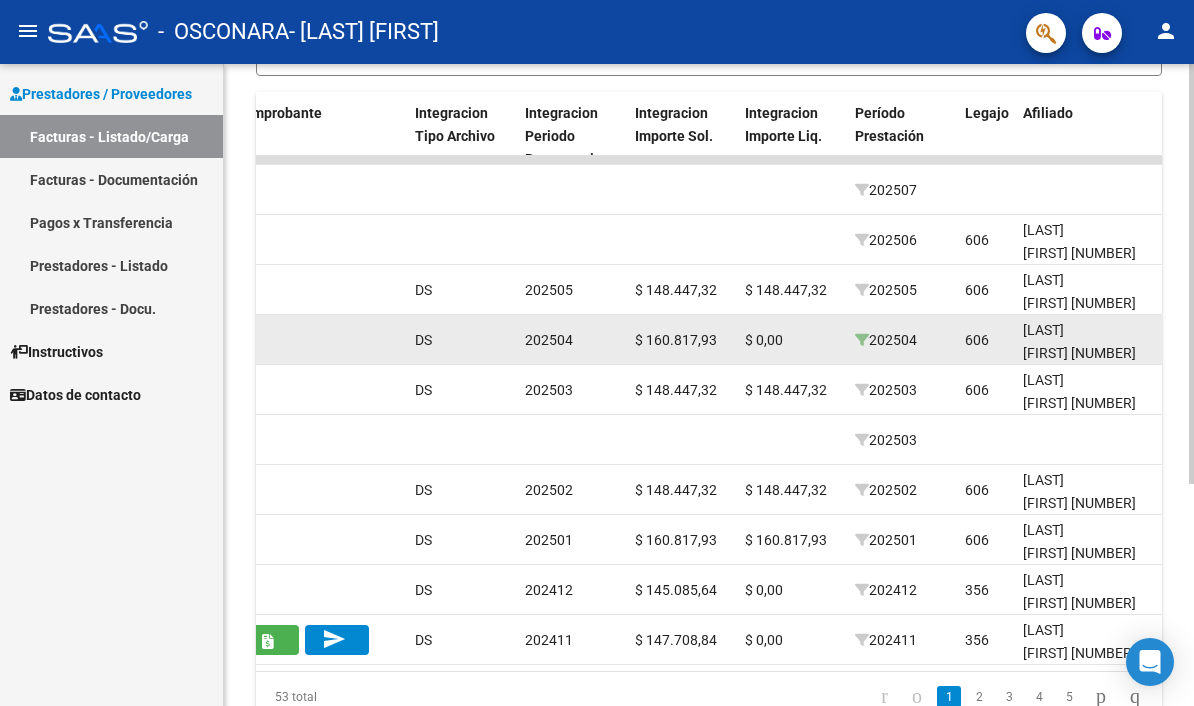 click 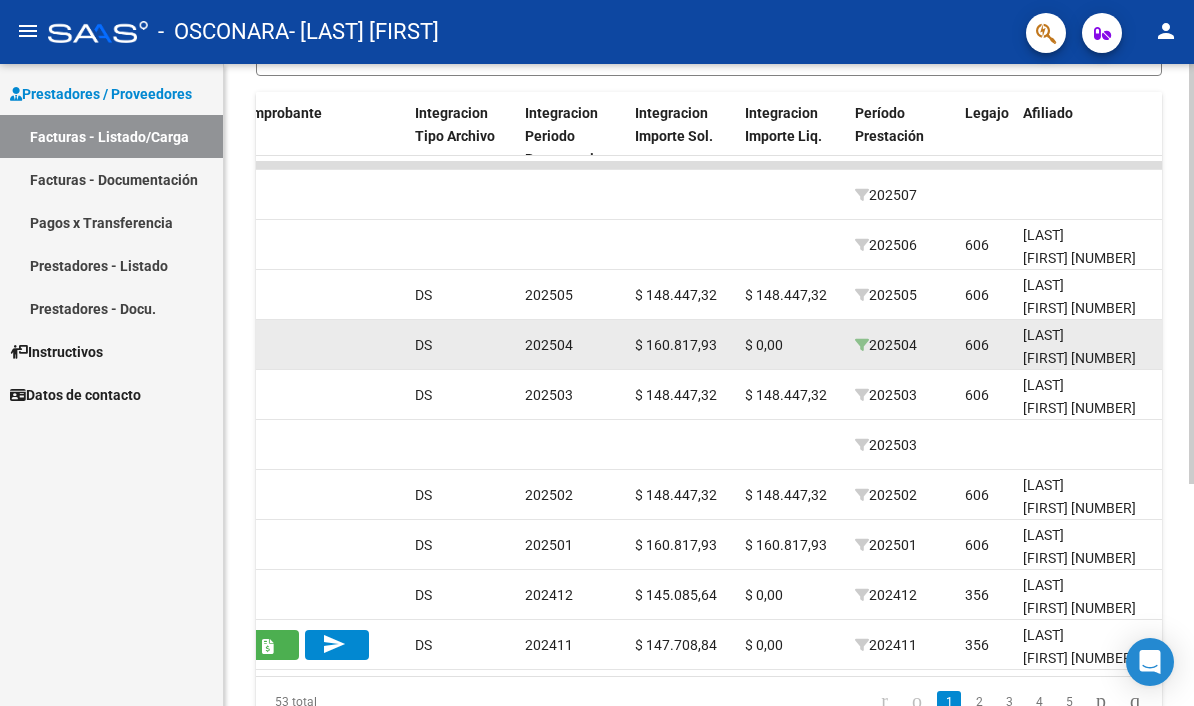 scroll, scrollTop: 68, scrollLeft: 0, axis: vertical 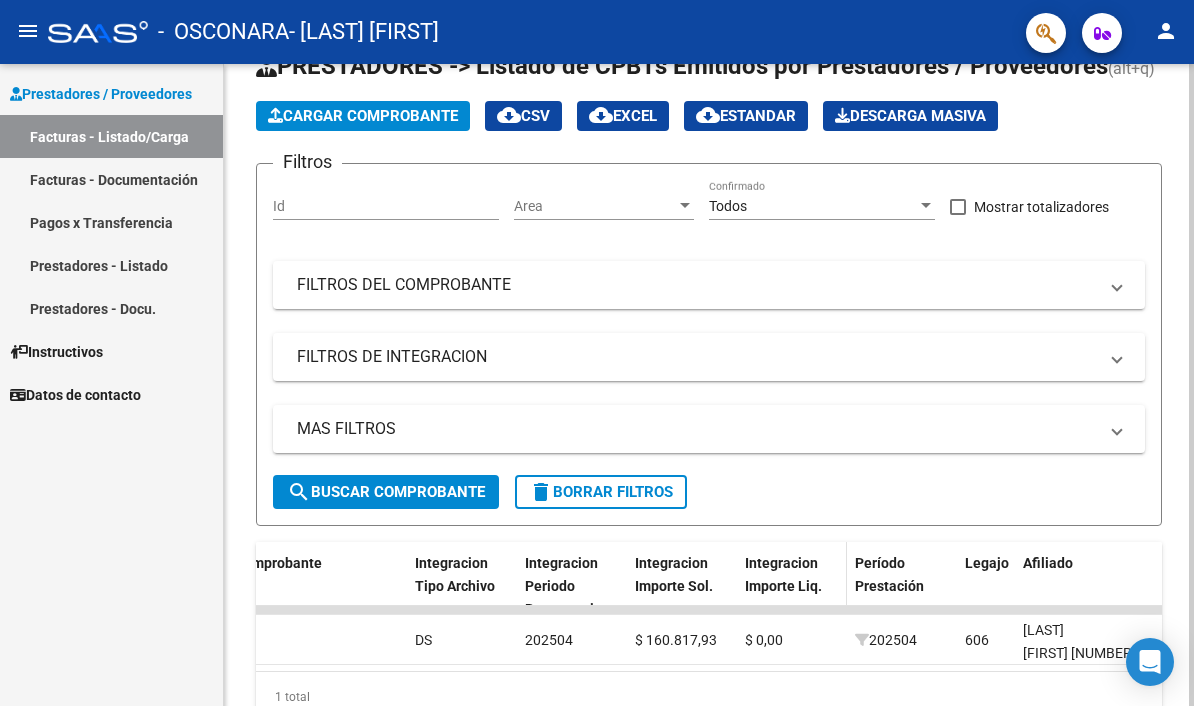click on "Integracion Importe Liq." 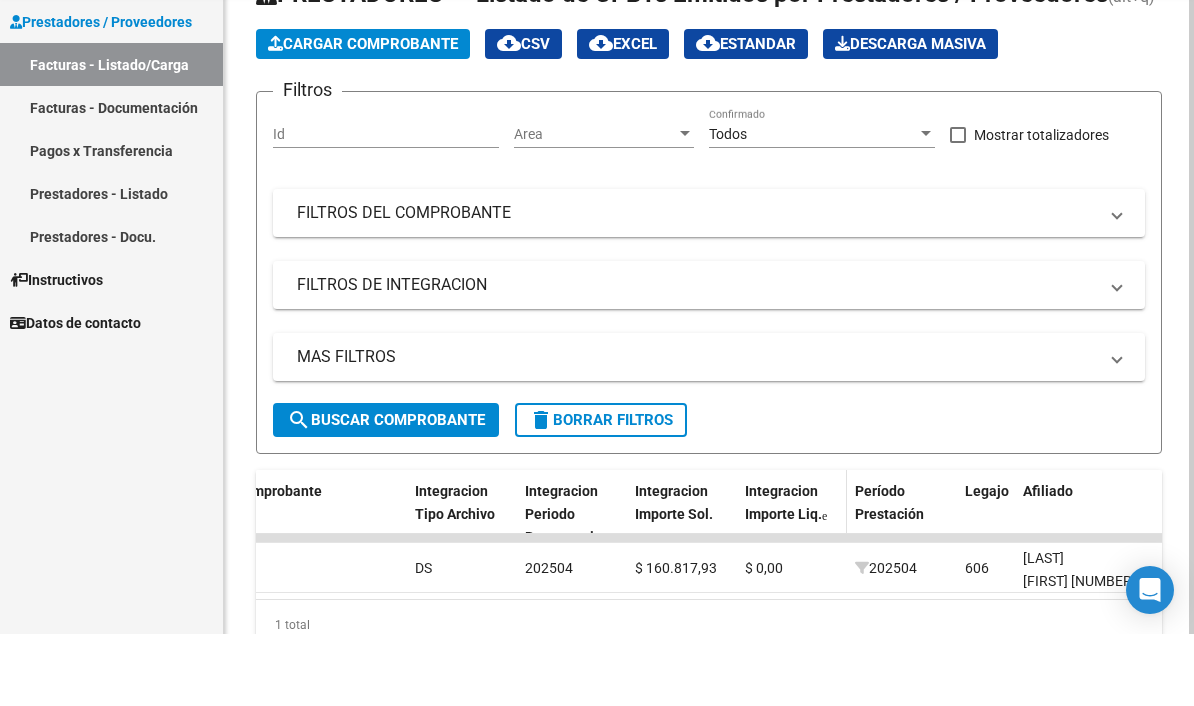 scroll, scrollTop: 82, scrollLeft: 0, axis: vertical 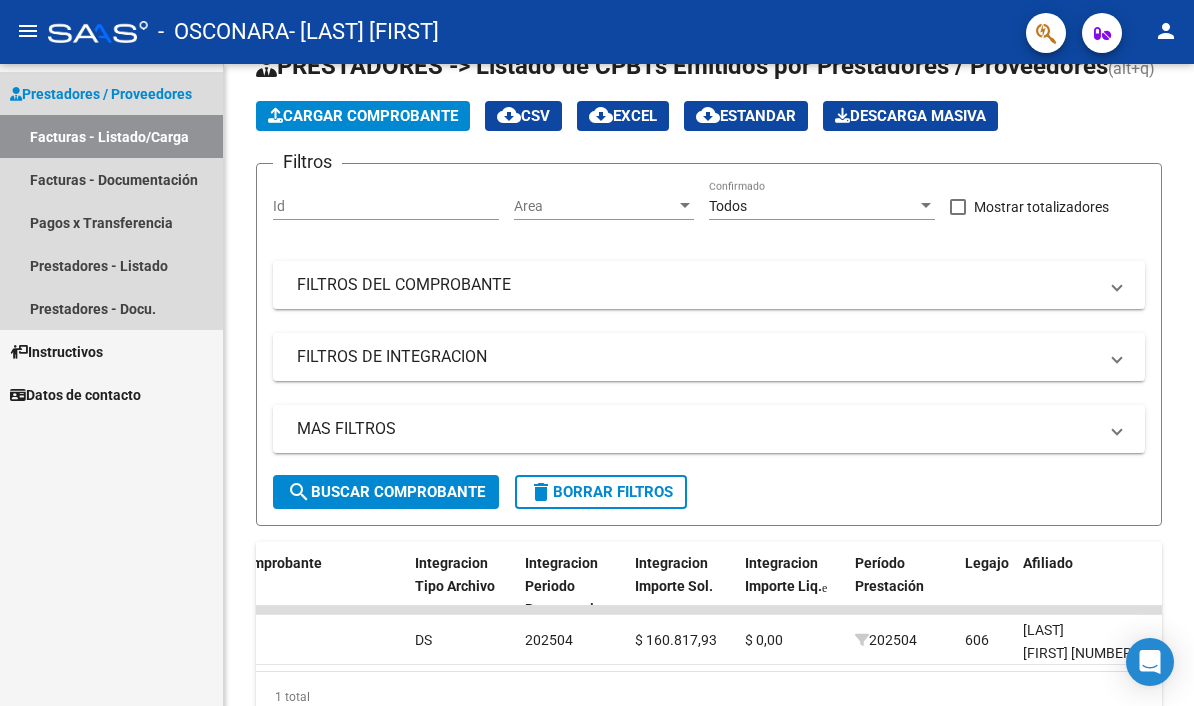 click on "Facturas - Listado/Carga" at bounding box center [111, 136] 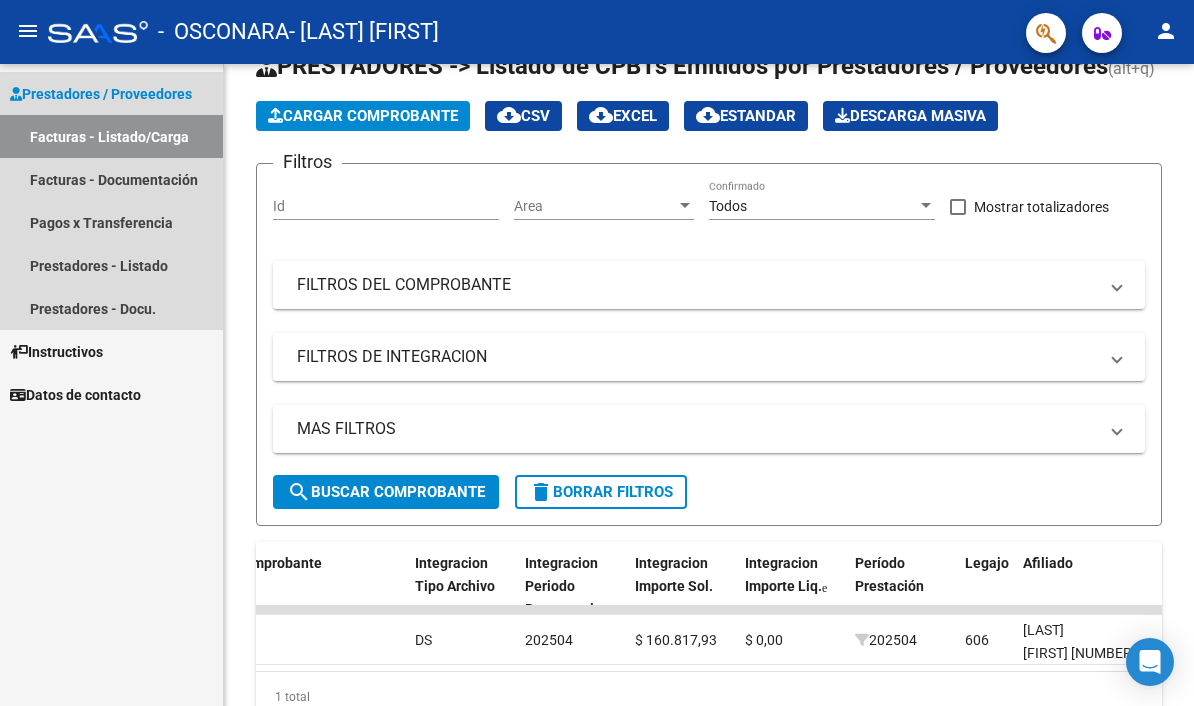 click on "Facturas - Listado/Carga" at bounding box center (111, 136) 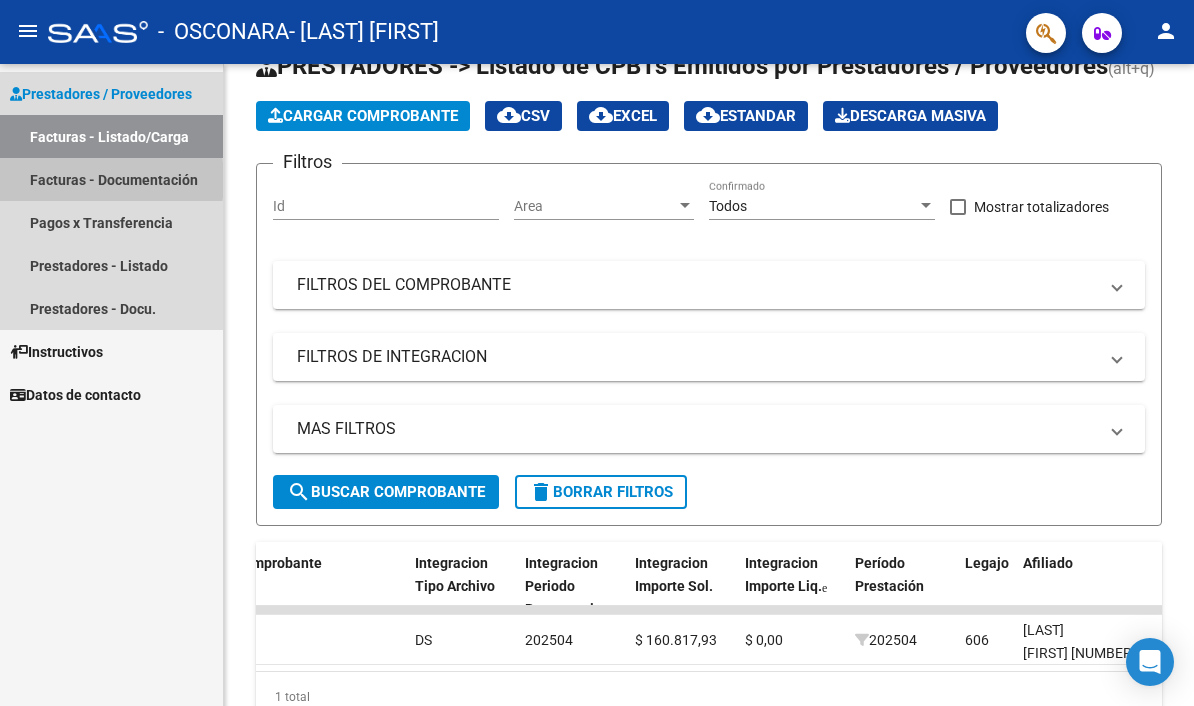 click on "Facturas - Documentación" at bounding box center (111, 179) 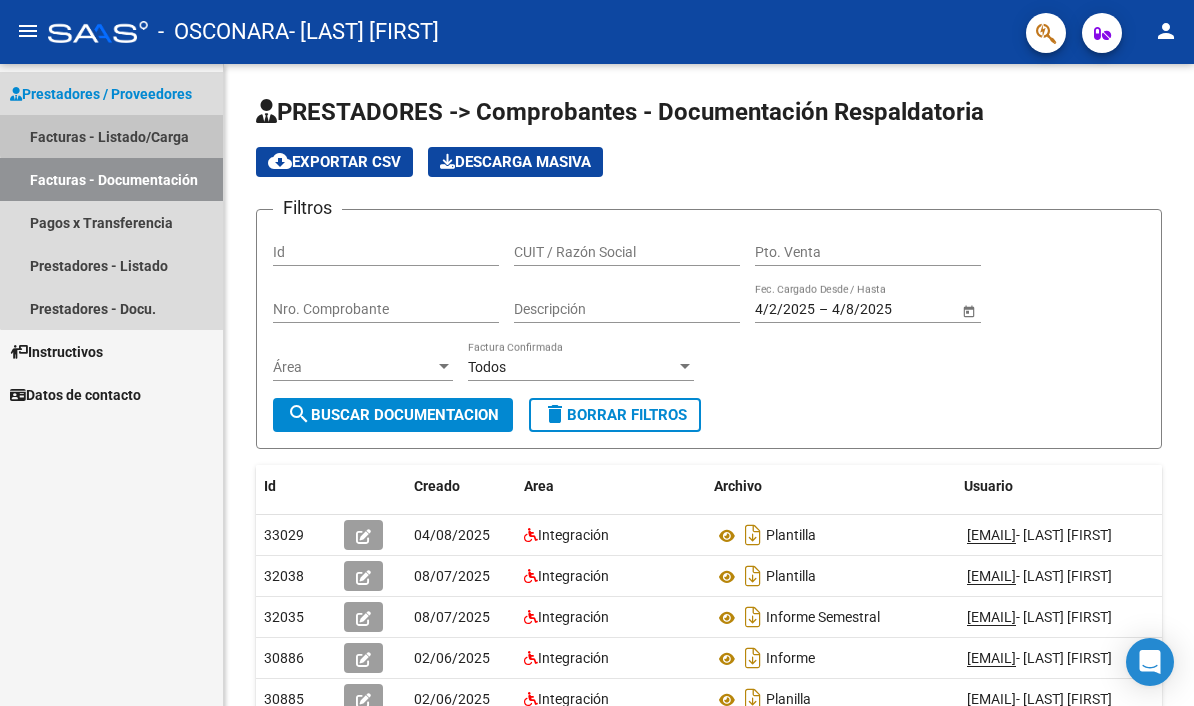 click on "Facturas - Listado/Carga" at bounding box center (111, 136) 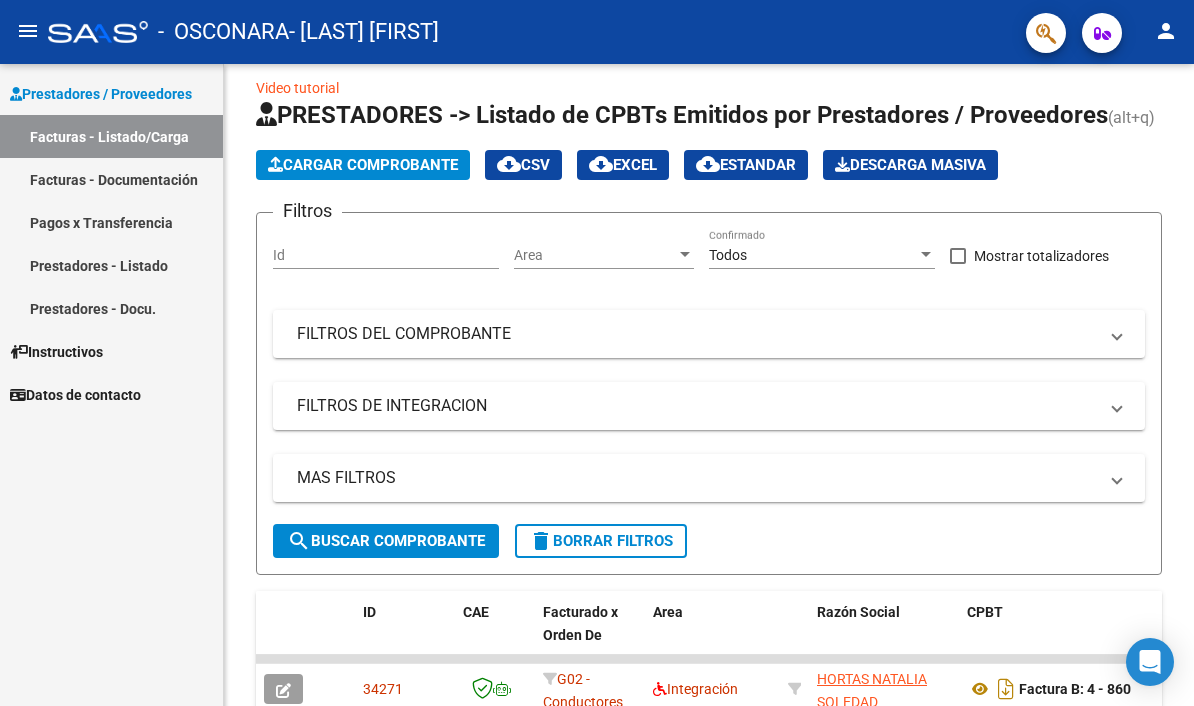 scroll, scrollTop: 0, scrollLeft: 0, axis: both 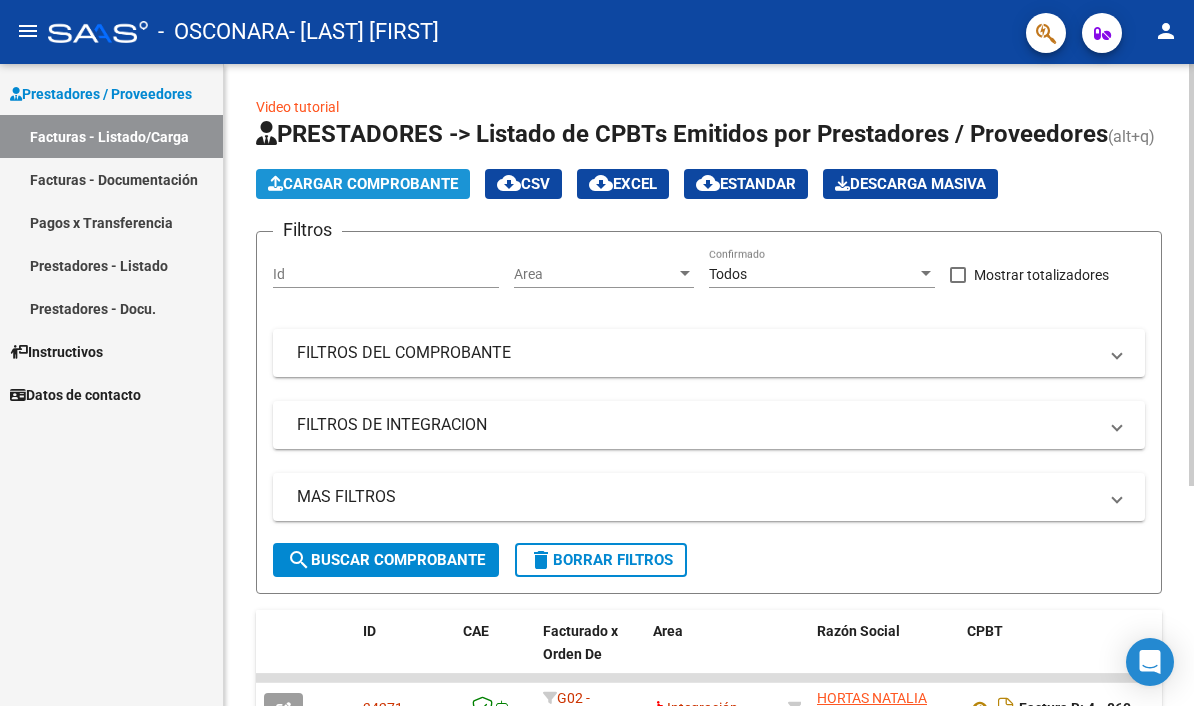 click on "Cargar Comprobante" 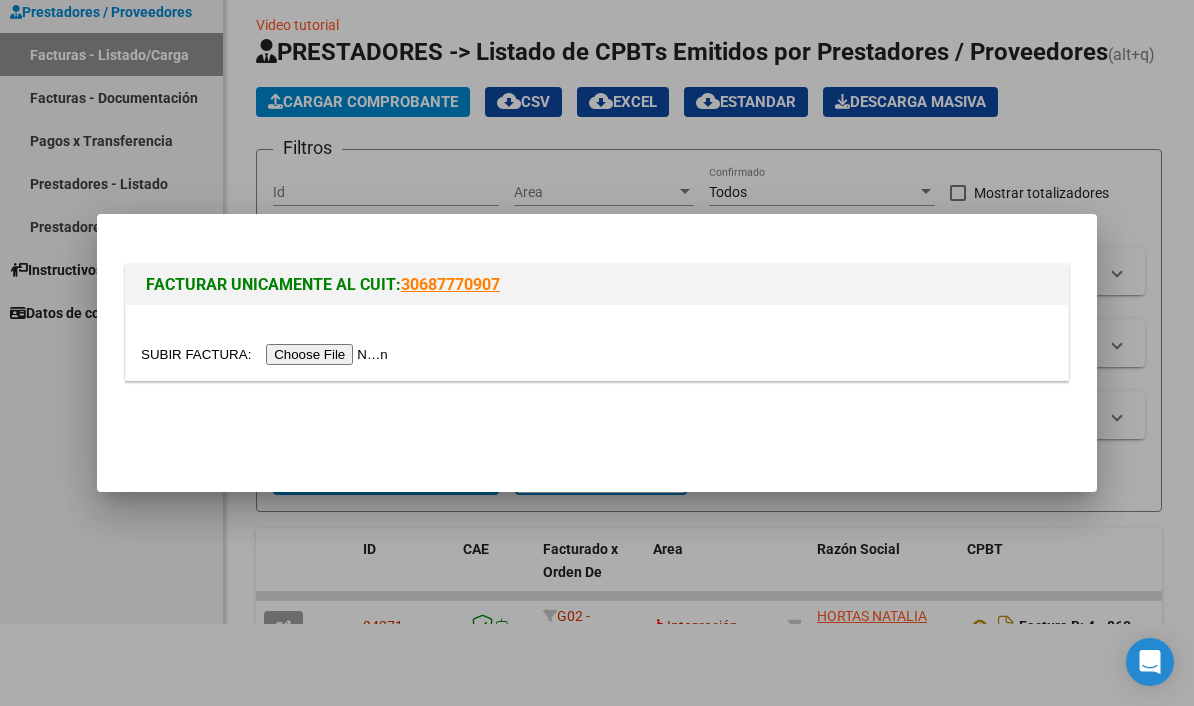 click at bounding box center [597, 353] 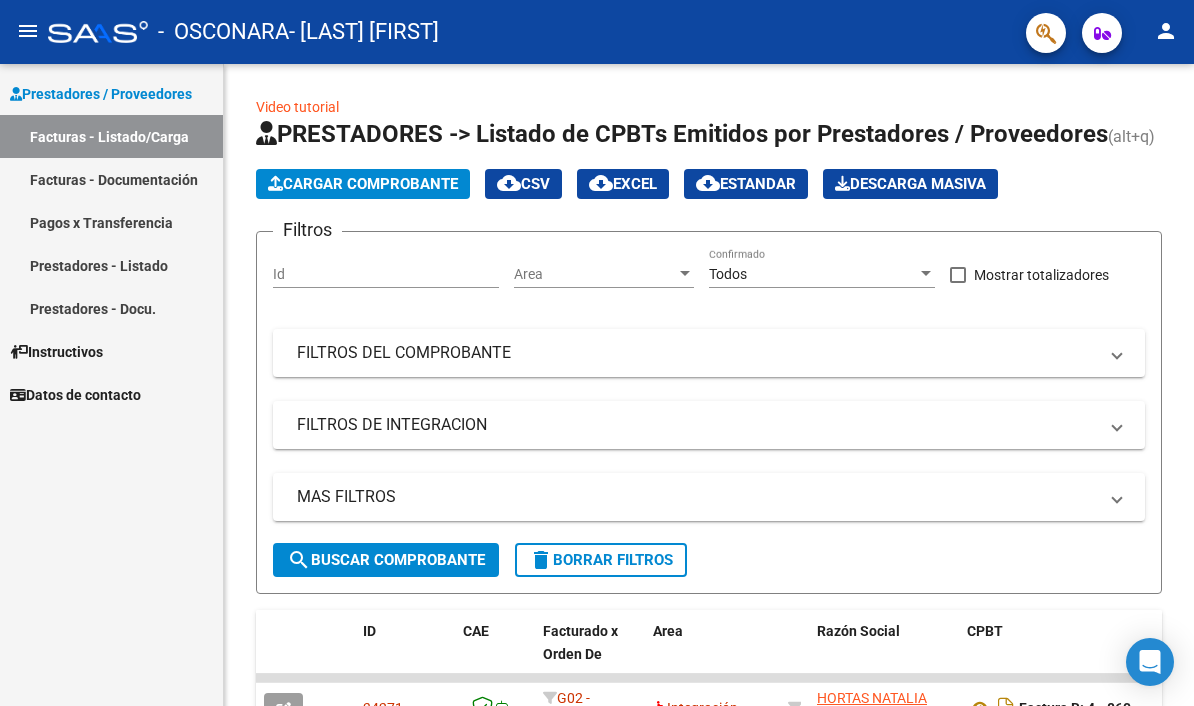 scroll, scrollTop: 82, scrollLeft: 0, axis: vertical 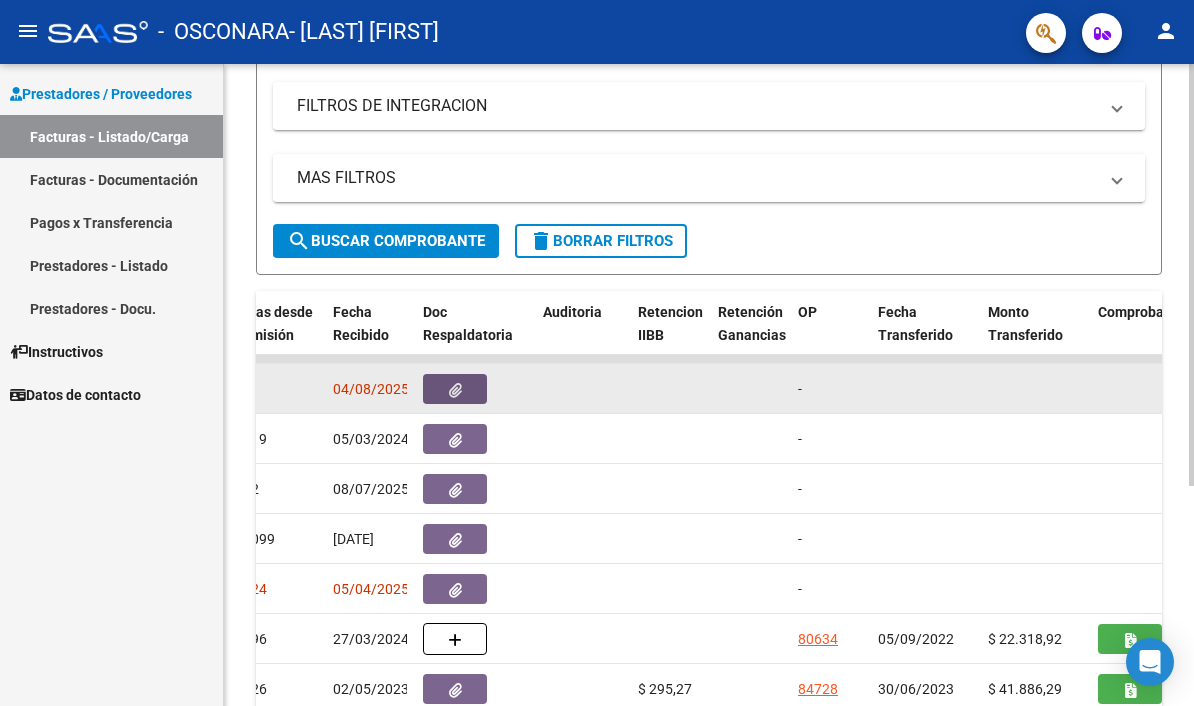 click 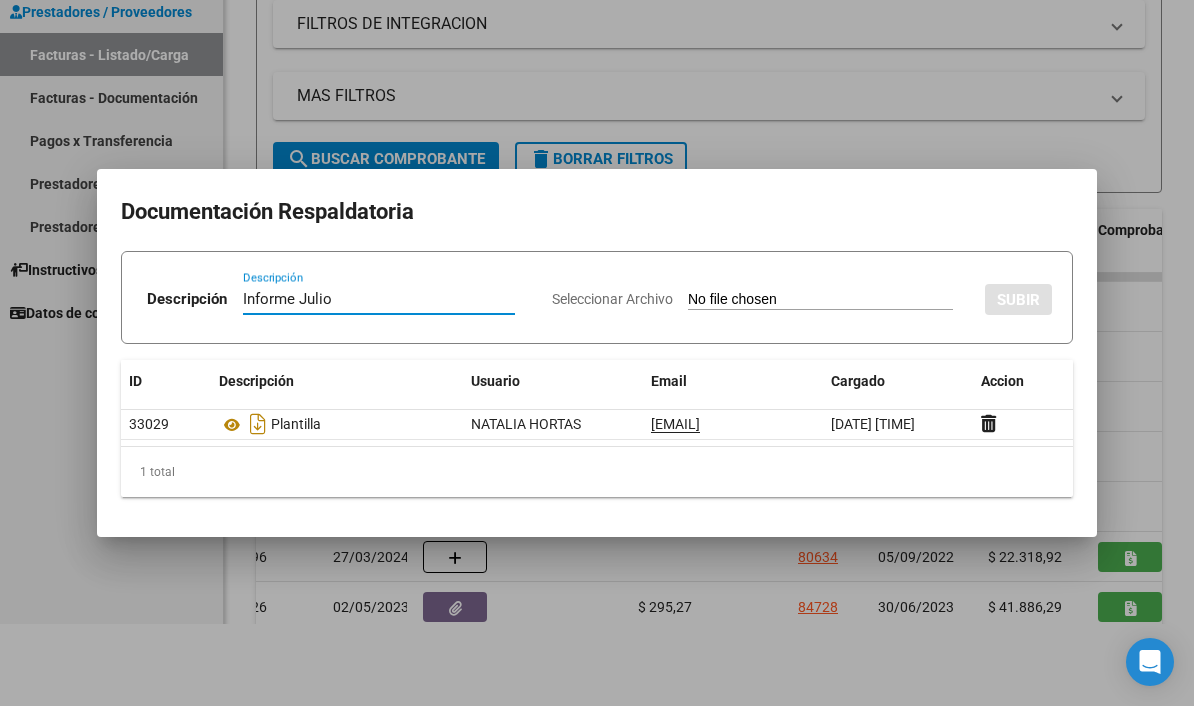 type on "Informe Julio" 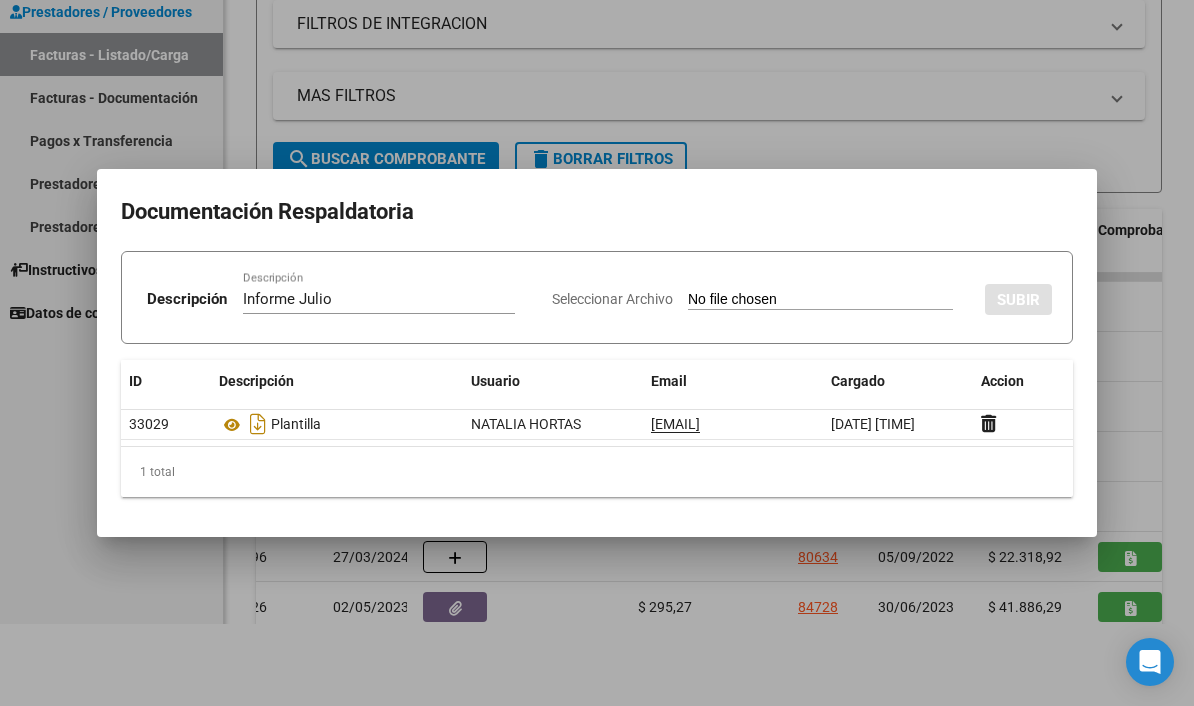 type on "C:\fakepath\[TEXT].pdf" 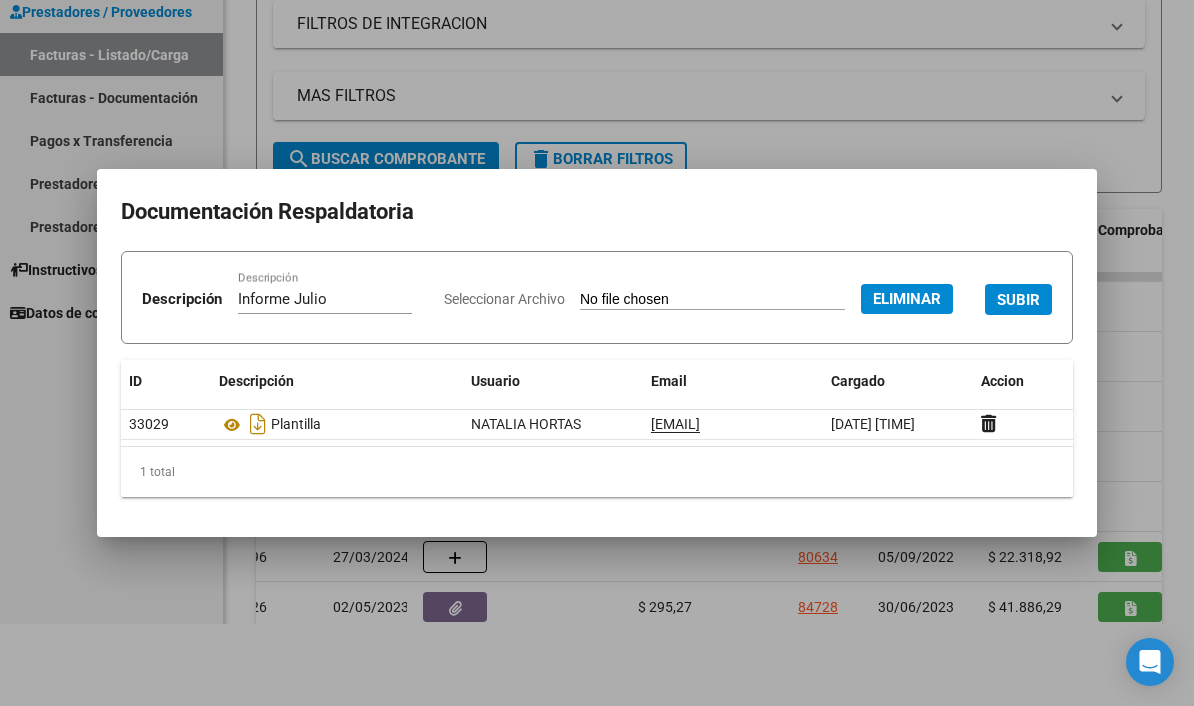 click on "SUBIR" at bounding box center [1018, 300] 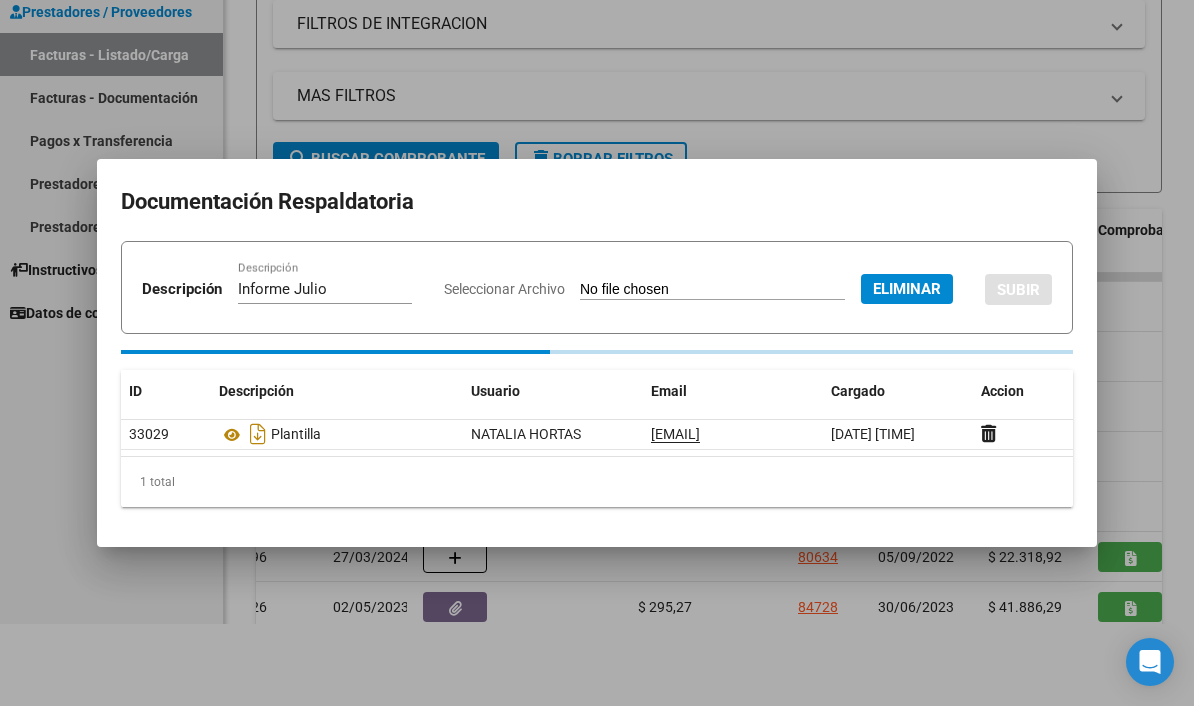 type 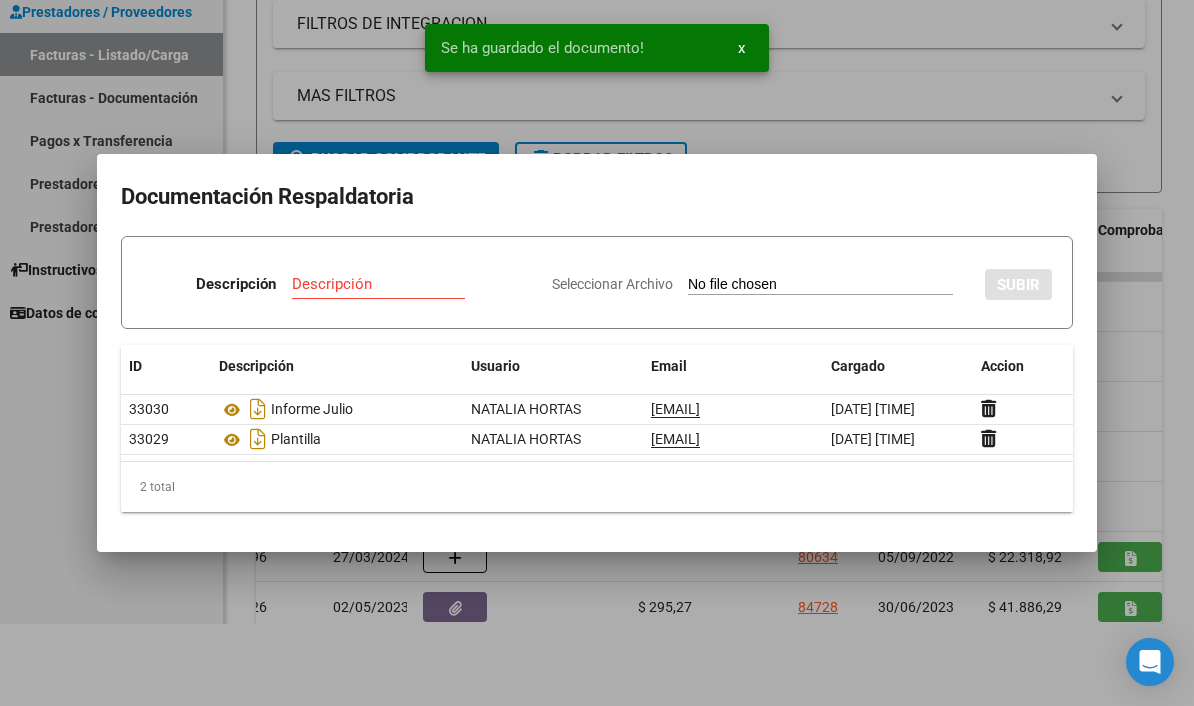 click at bounding box center (597, 353) 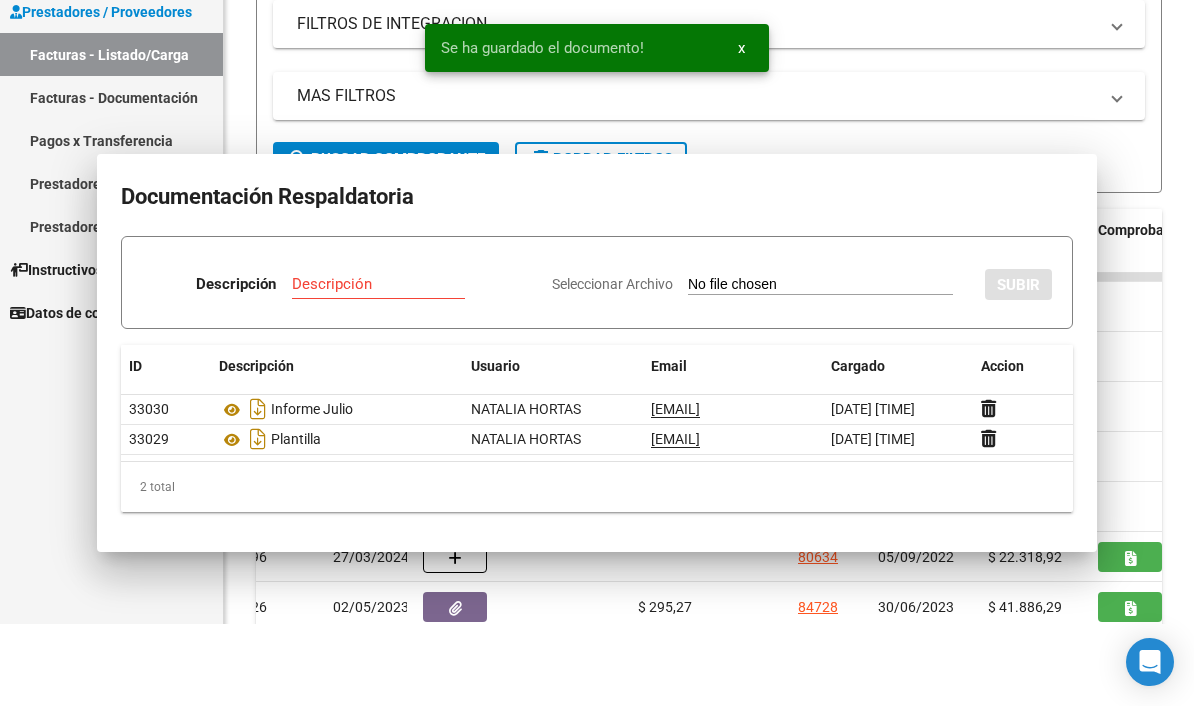 scroll, scrollTop: 82, scrollLeft: 0, axis: vertical 